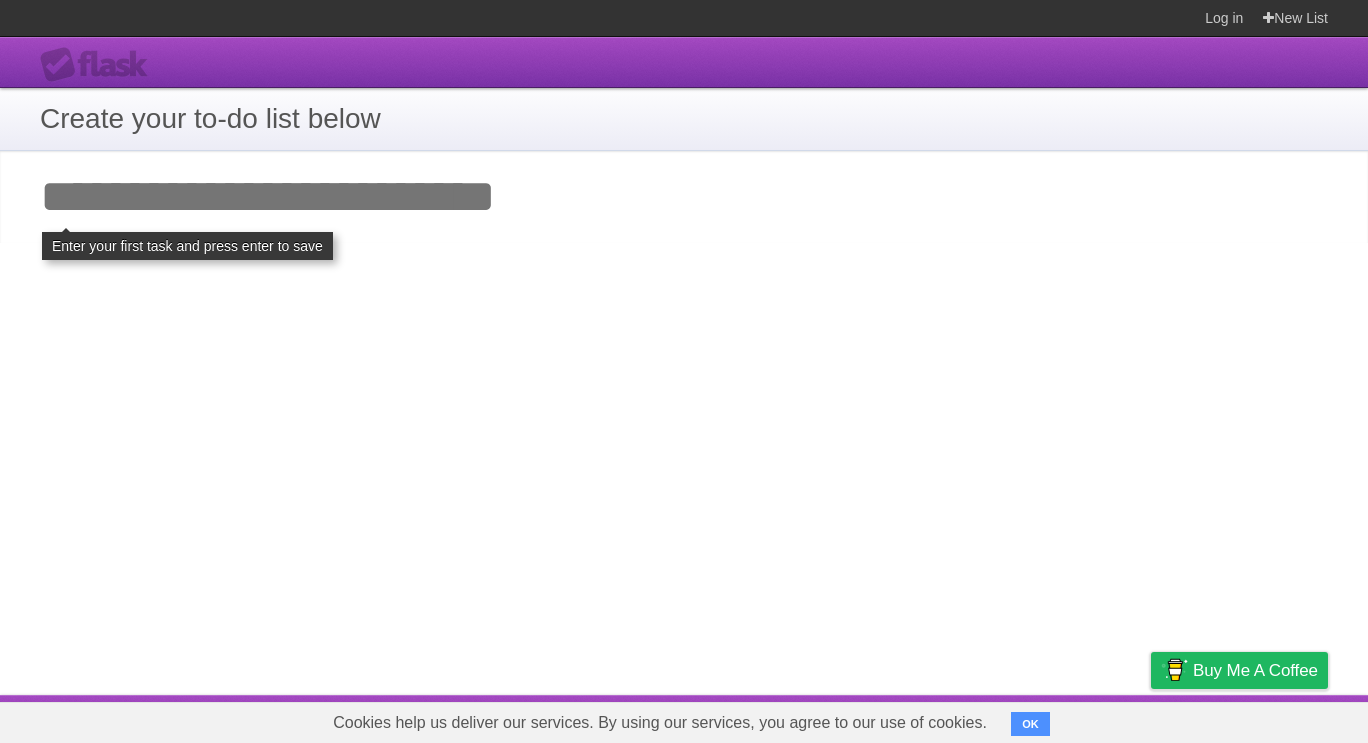 scroll, scrollTop: 0, scrollLeft: 0, axis: both 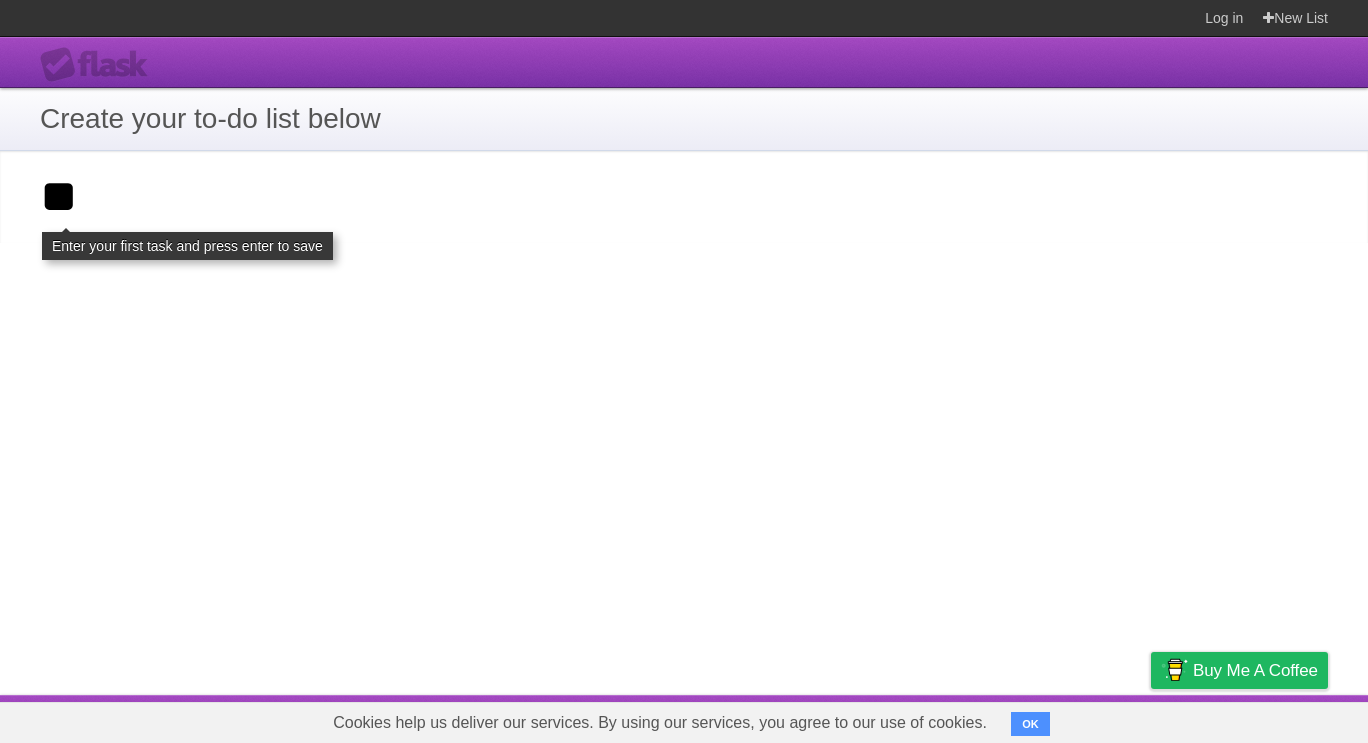 type on "*" 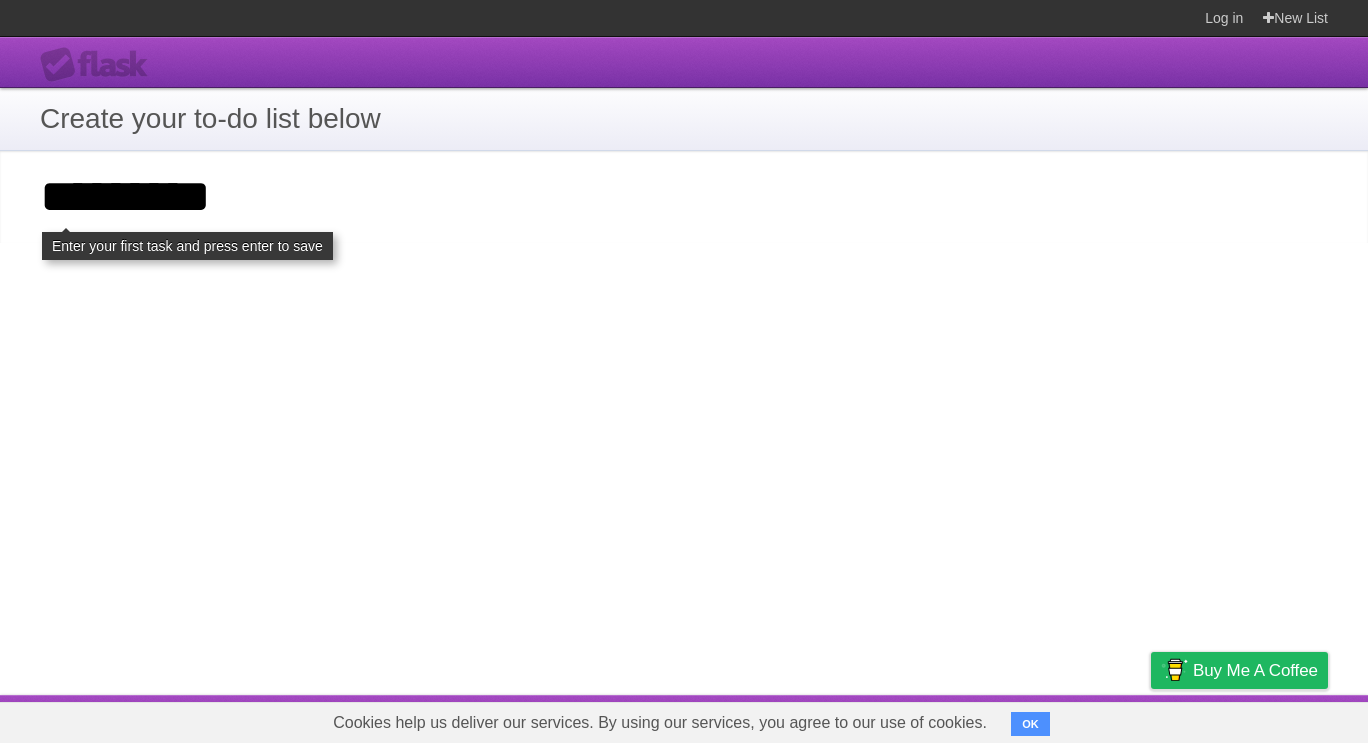 type on "*********" 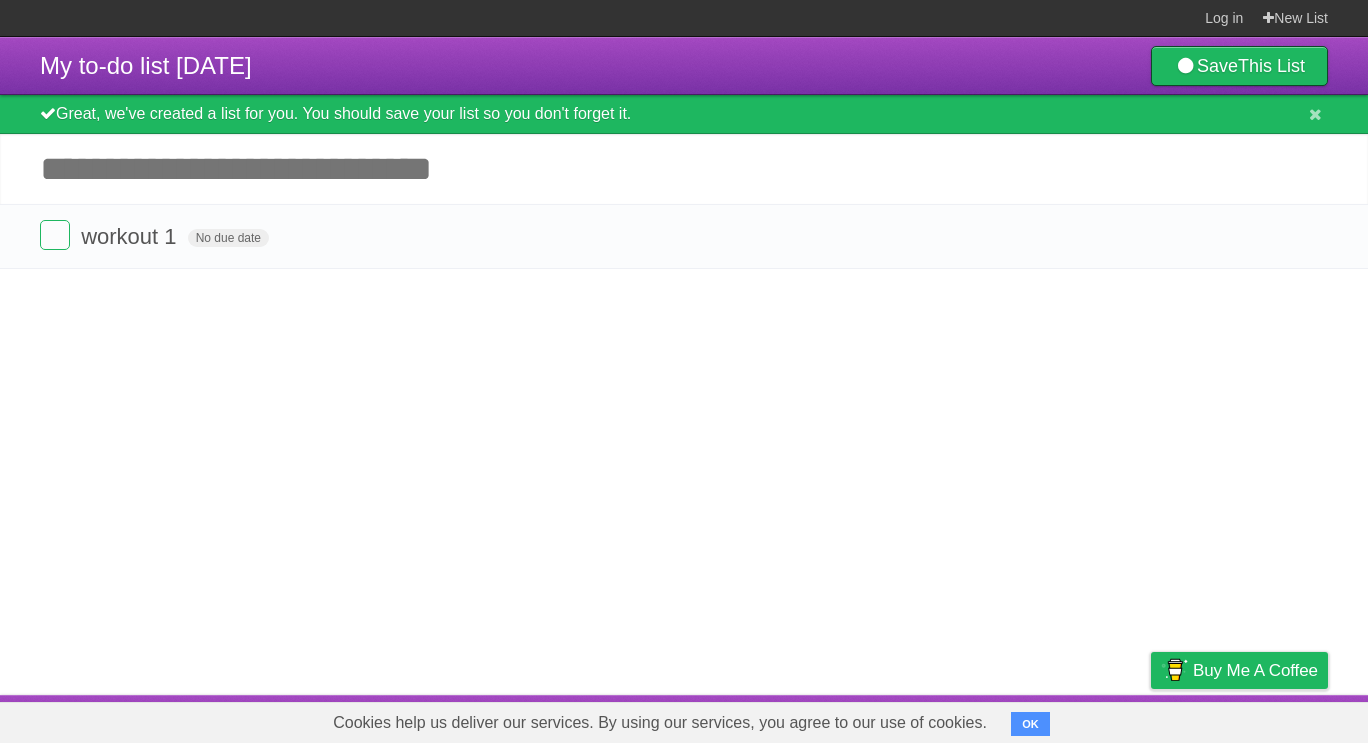 scroll, scrollTop: 0, scrollLeft: 0, axis: both 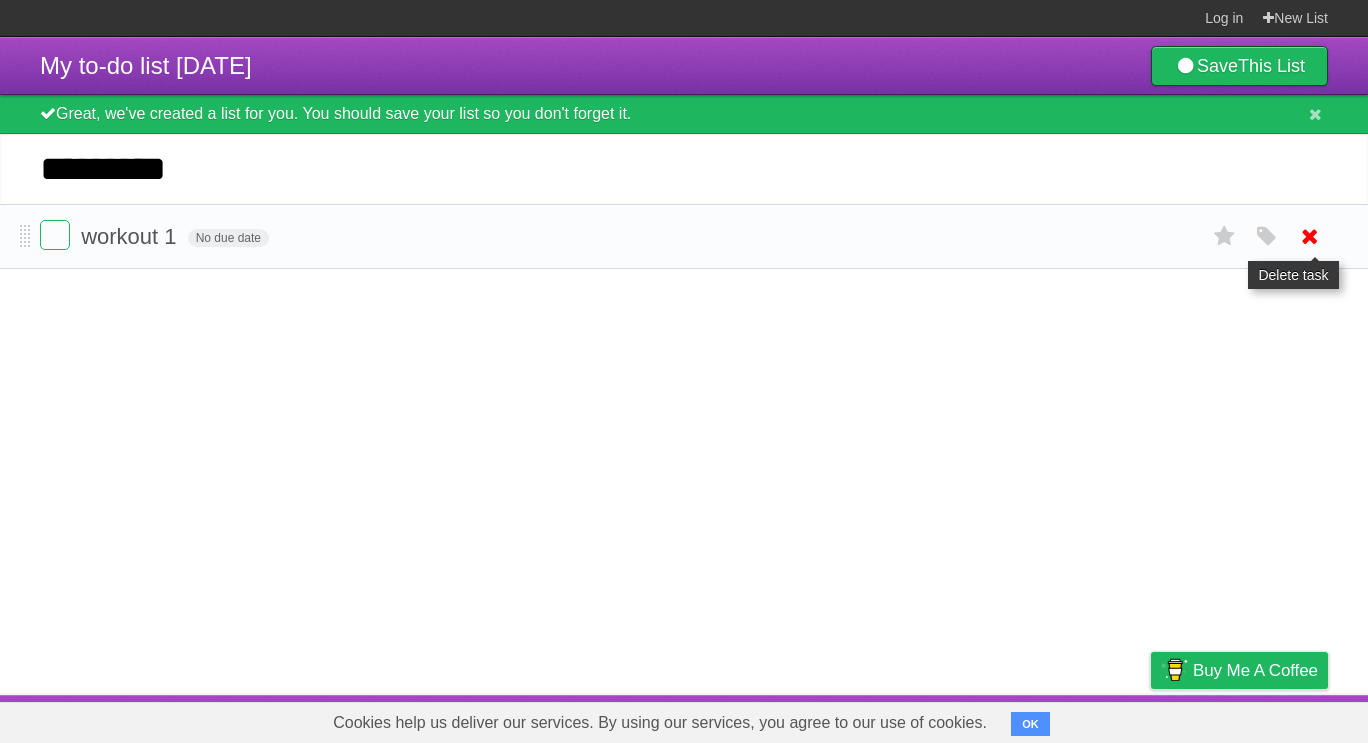 click at bounding box center (1310, 236) 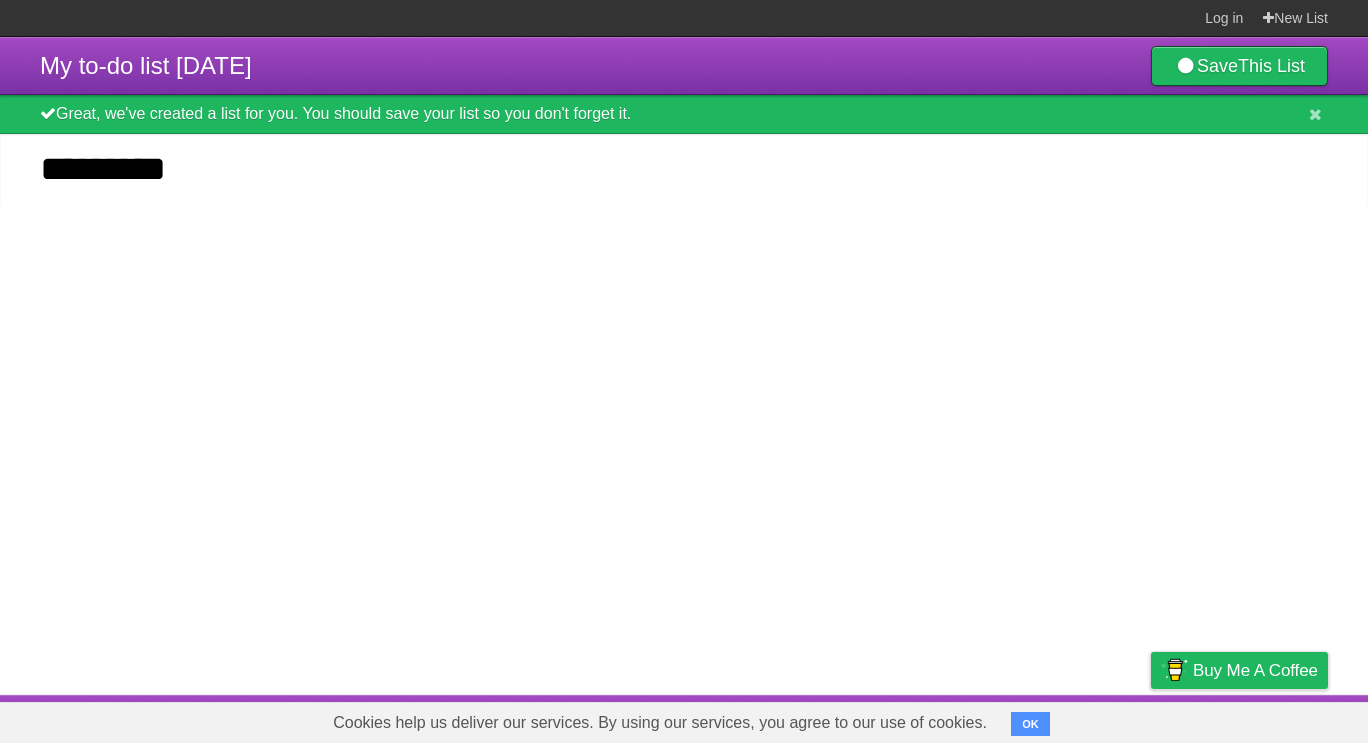 click on "********" at bounding box center [684, 169] 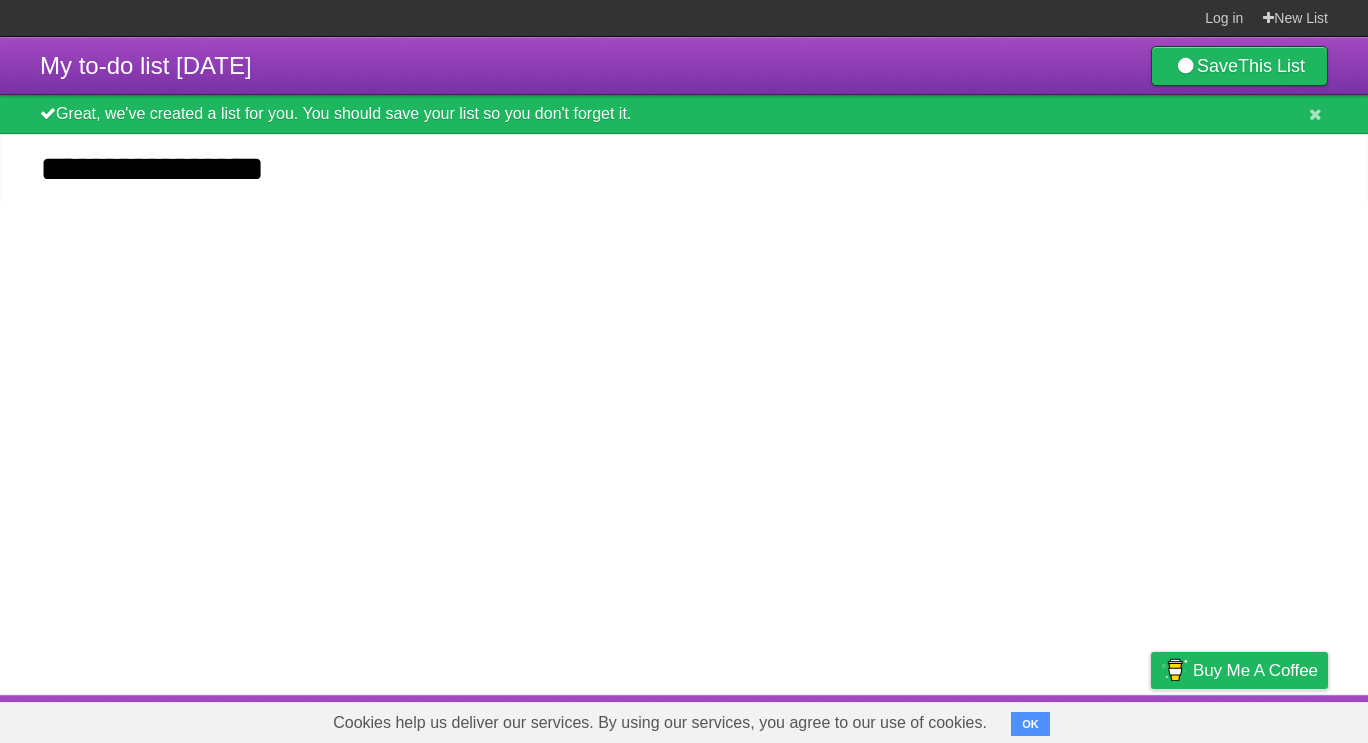 type on "**********" 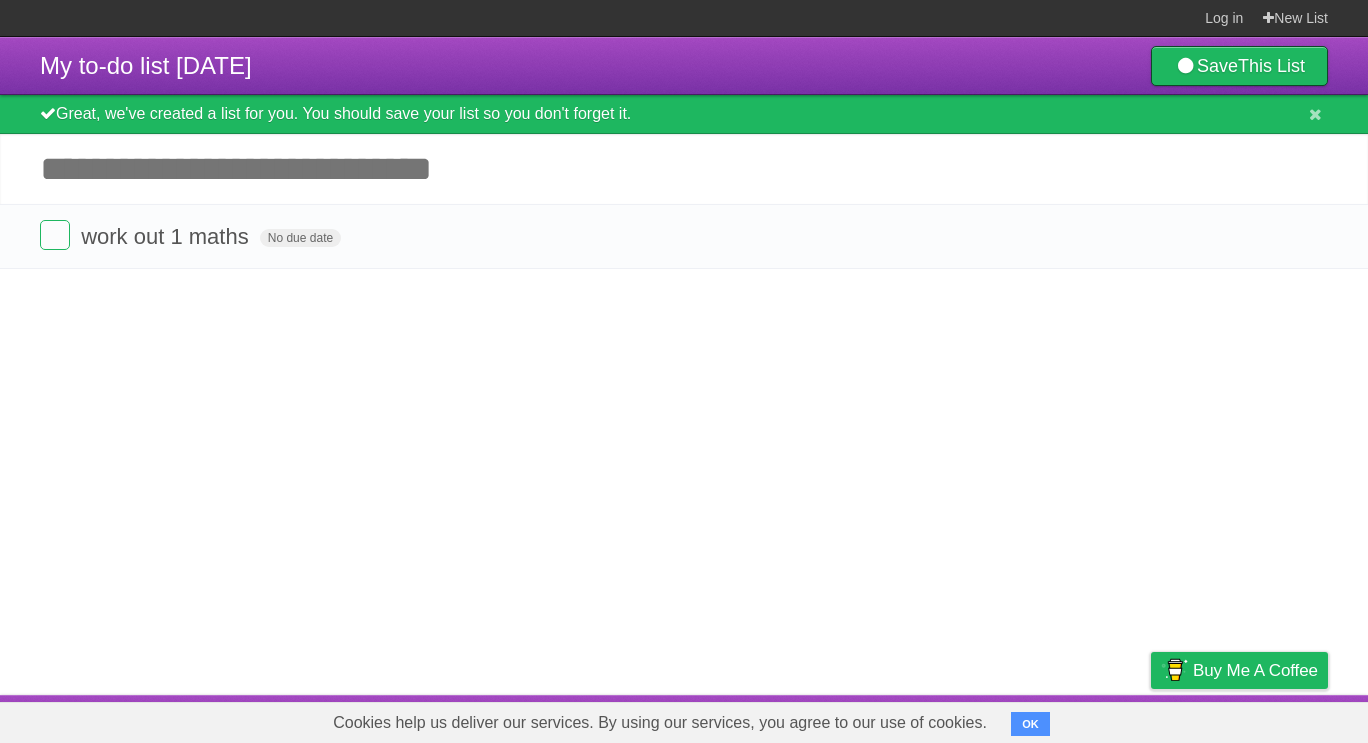 click on "Add another task" at bounding box center (684, 169) 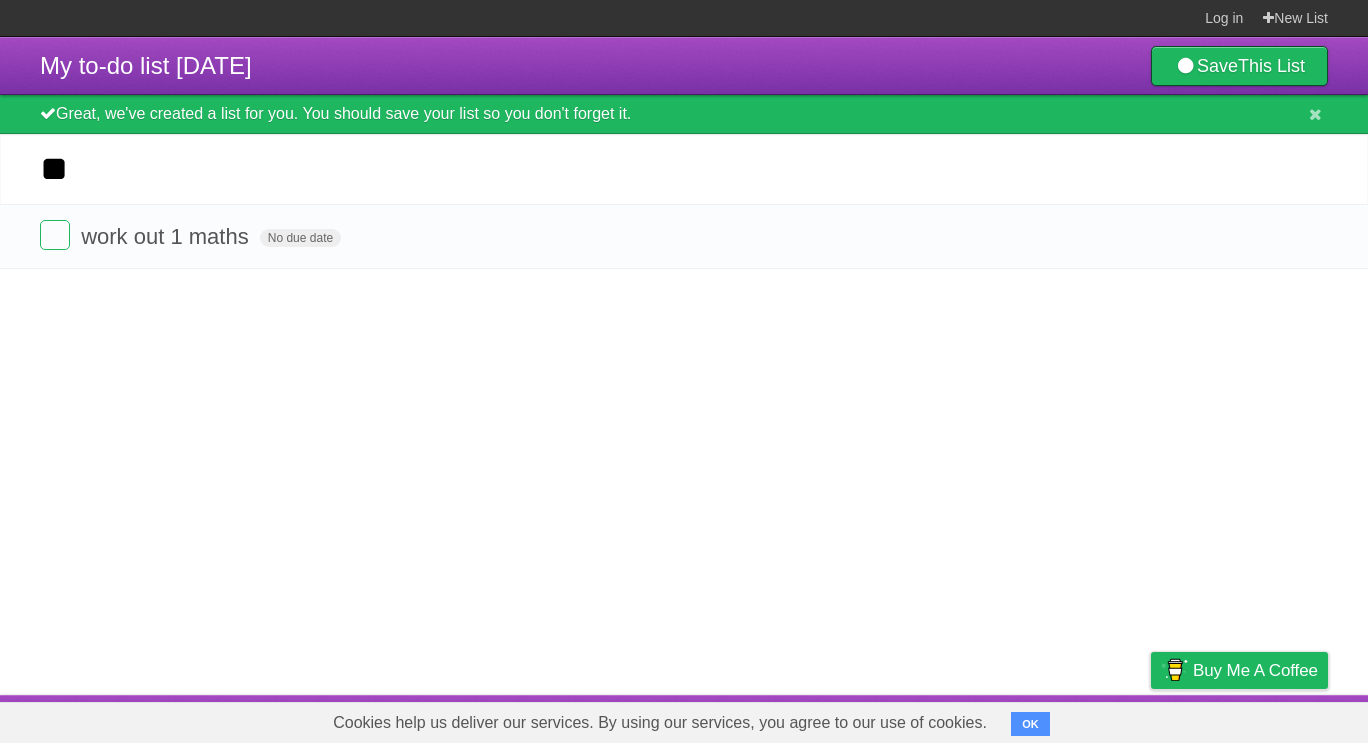 type on "*" 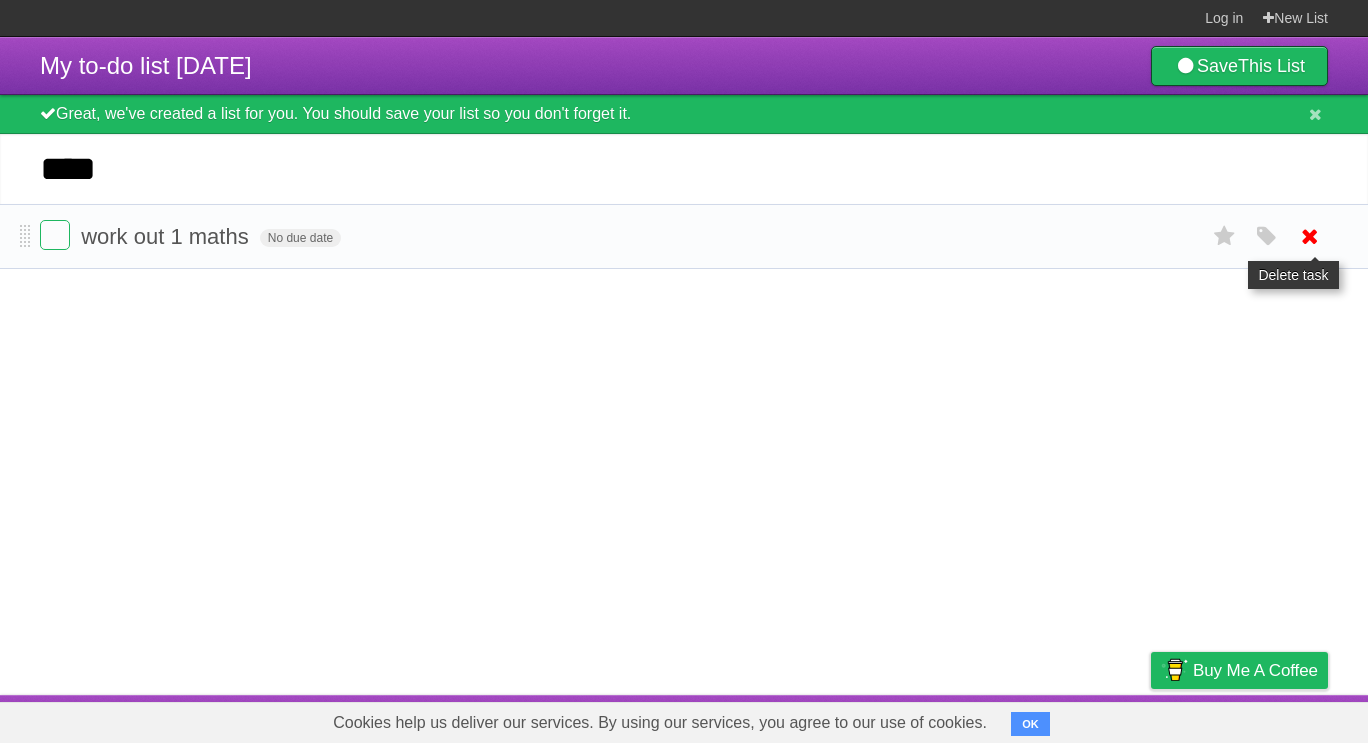 click at bounding box center (1310, 236) 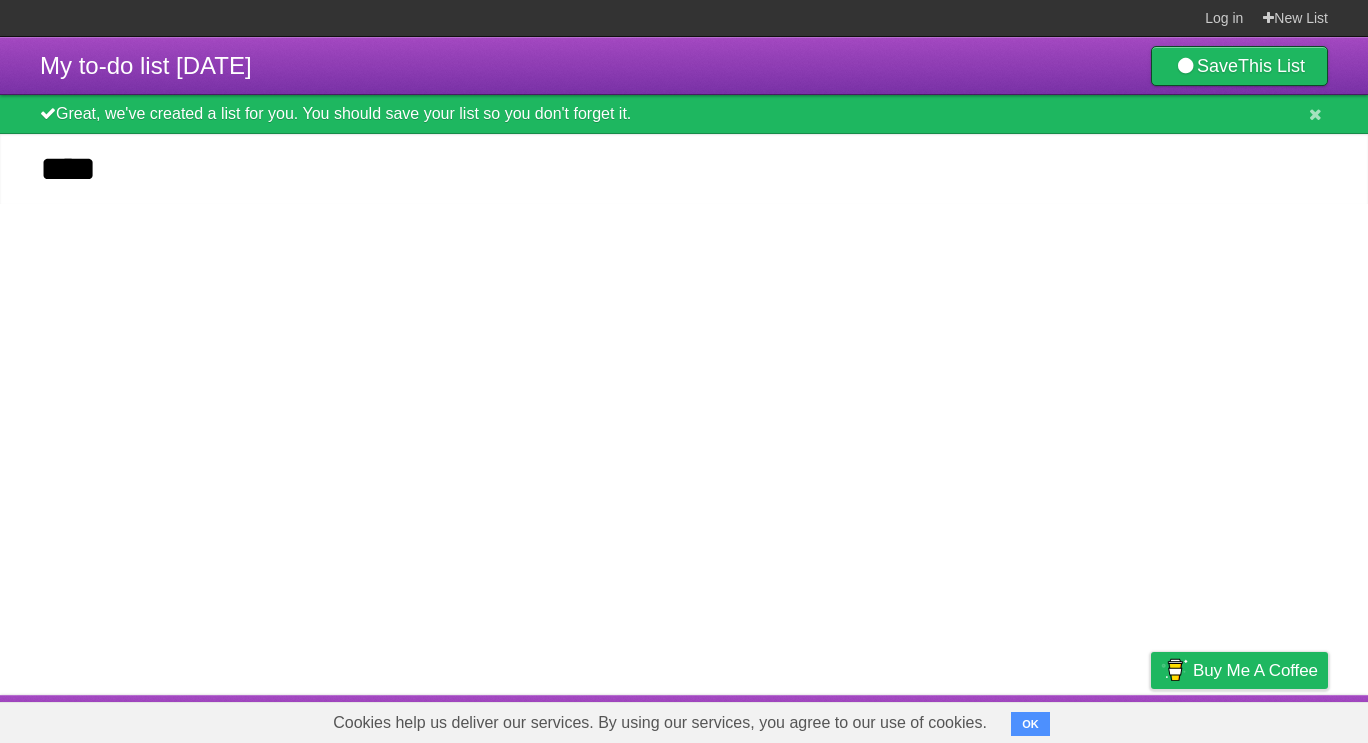 click on "****" at bounding box center (684, 169) 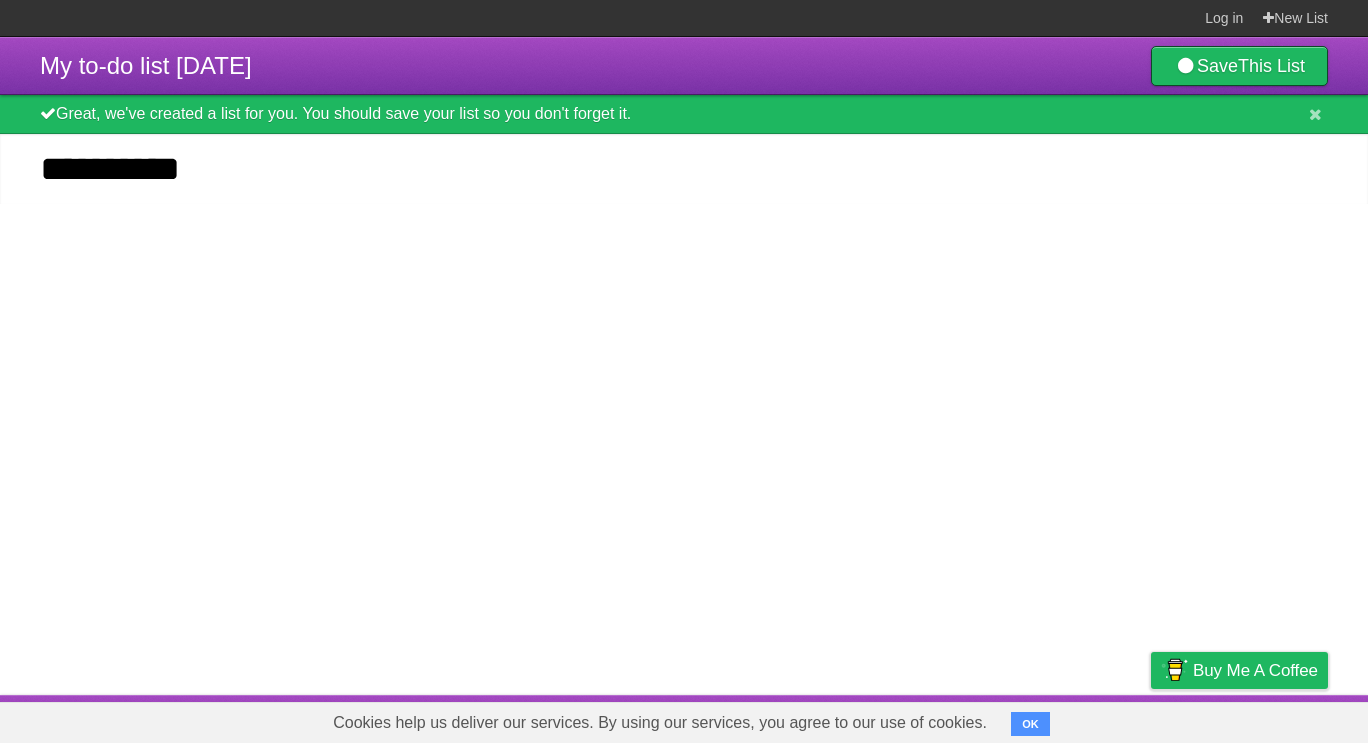 click on "**********" at bounding box center (684, 169) 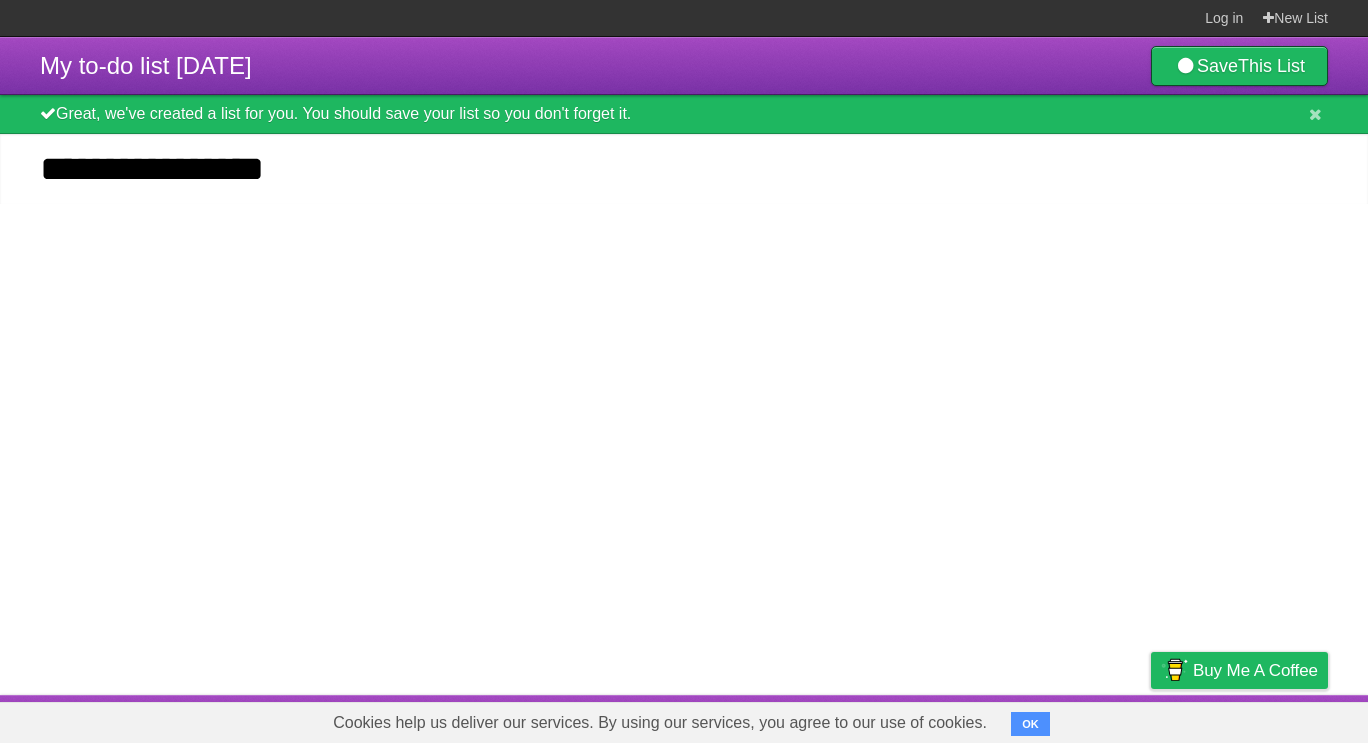 type on "**********" 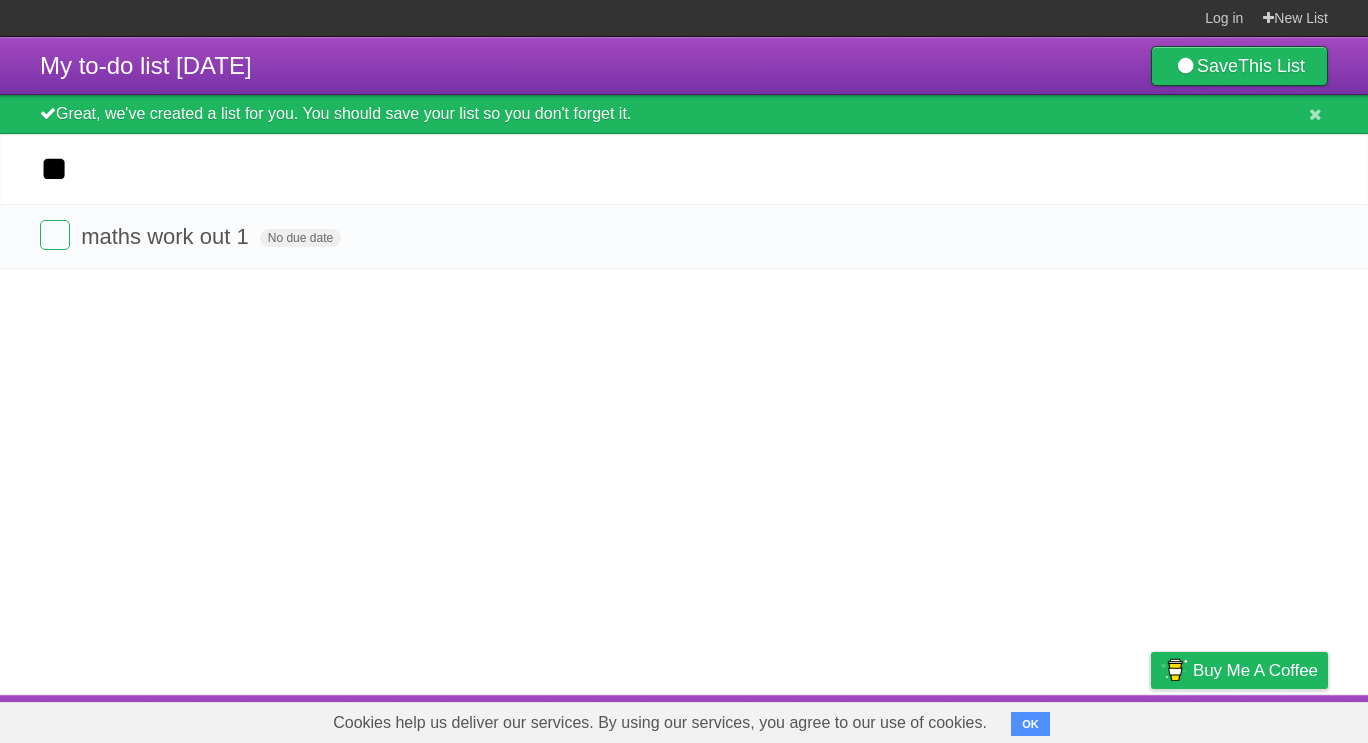 click on "**" at bounding box center (684, 169) 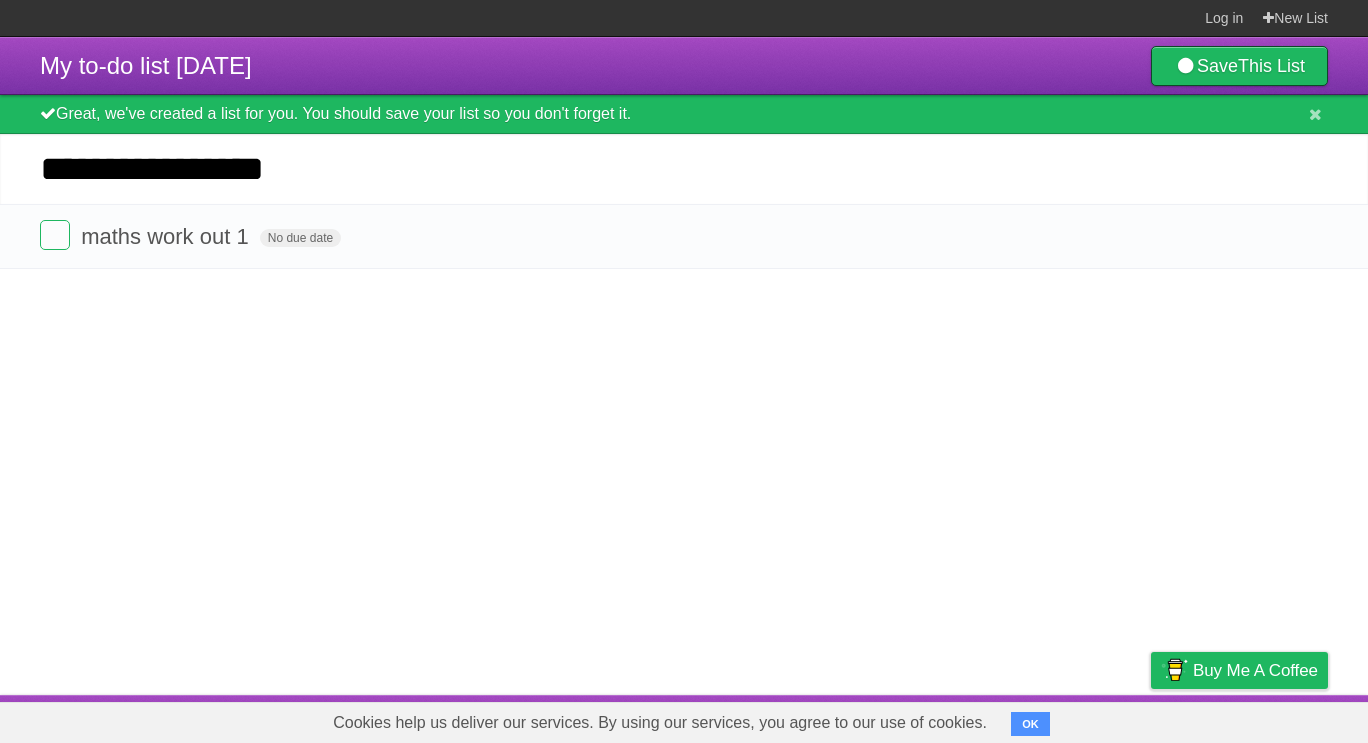 type on "**********" 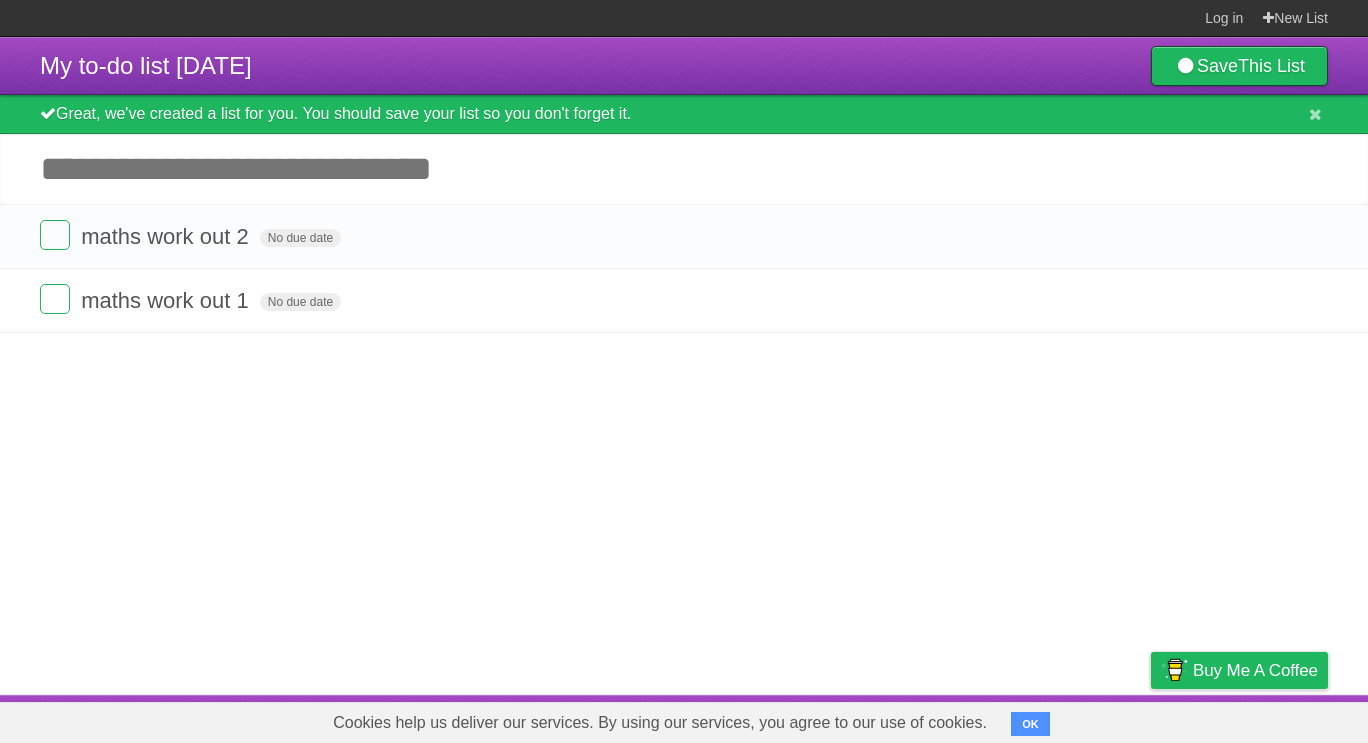 click on "Add another task" at bounding box center (684, 169) 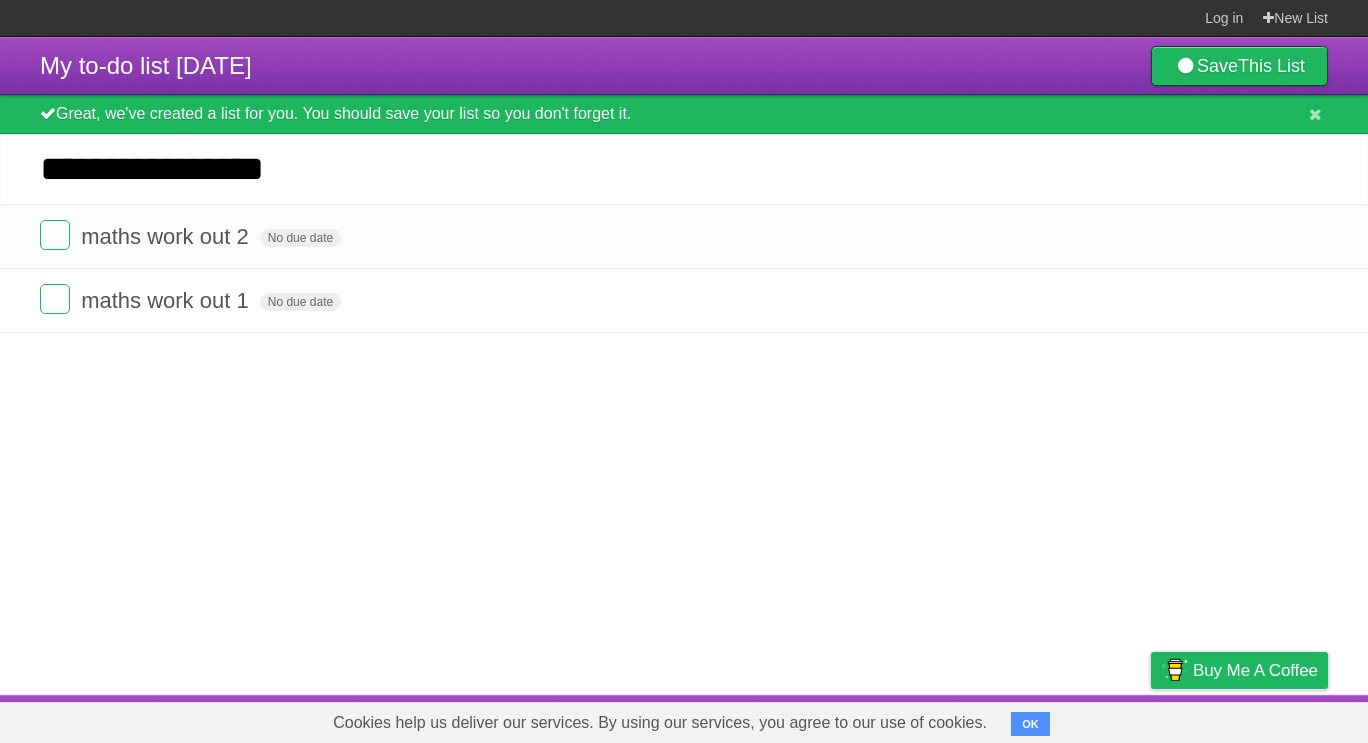 type on "**********" 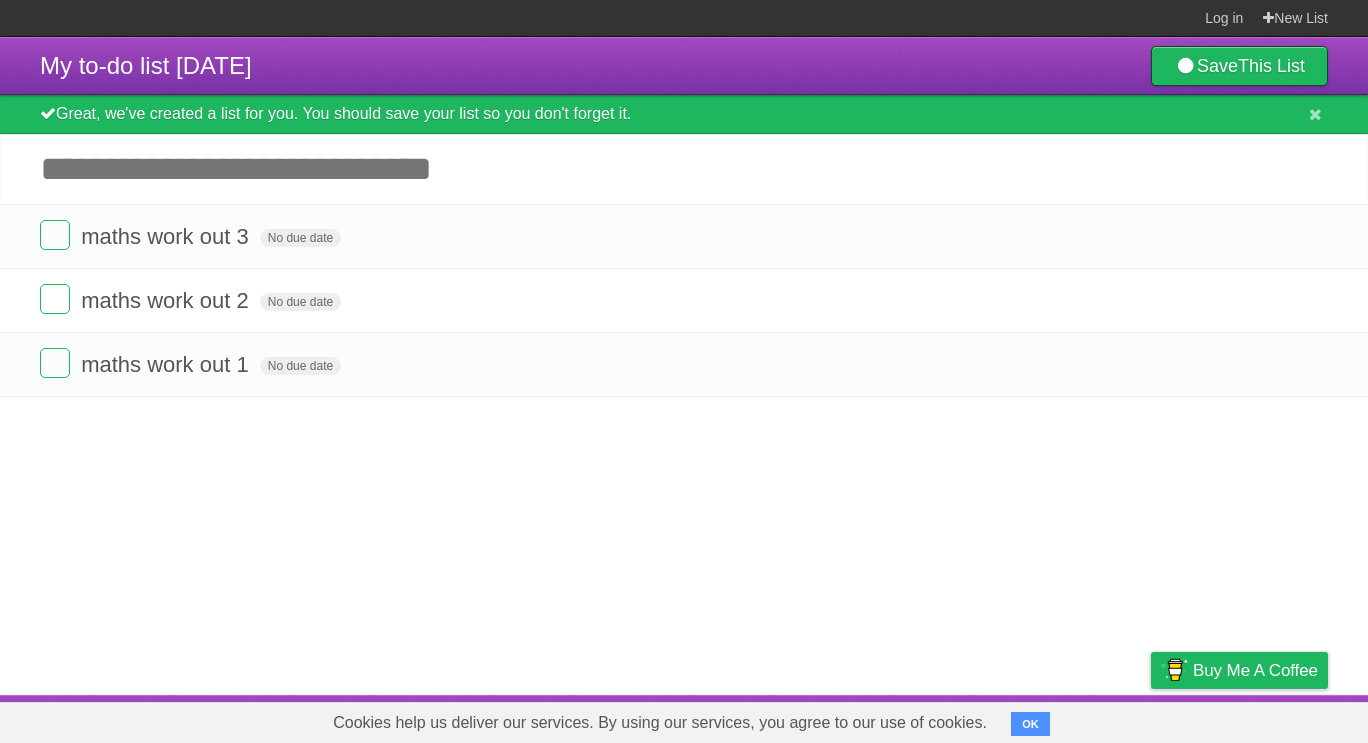 click on "Add another task" at bounding box center [684, 169] 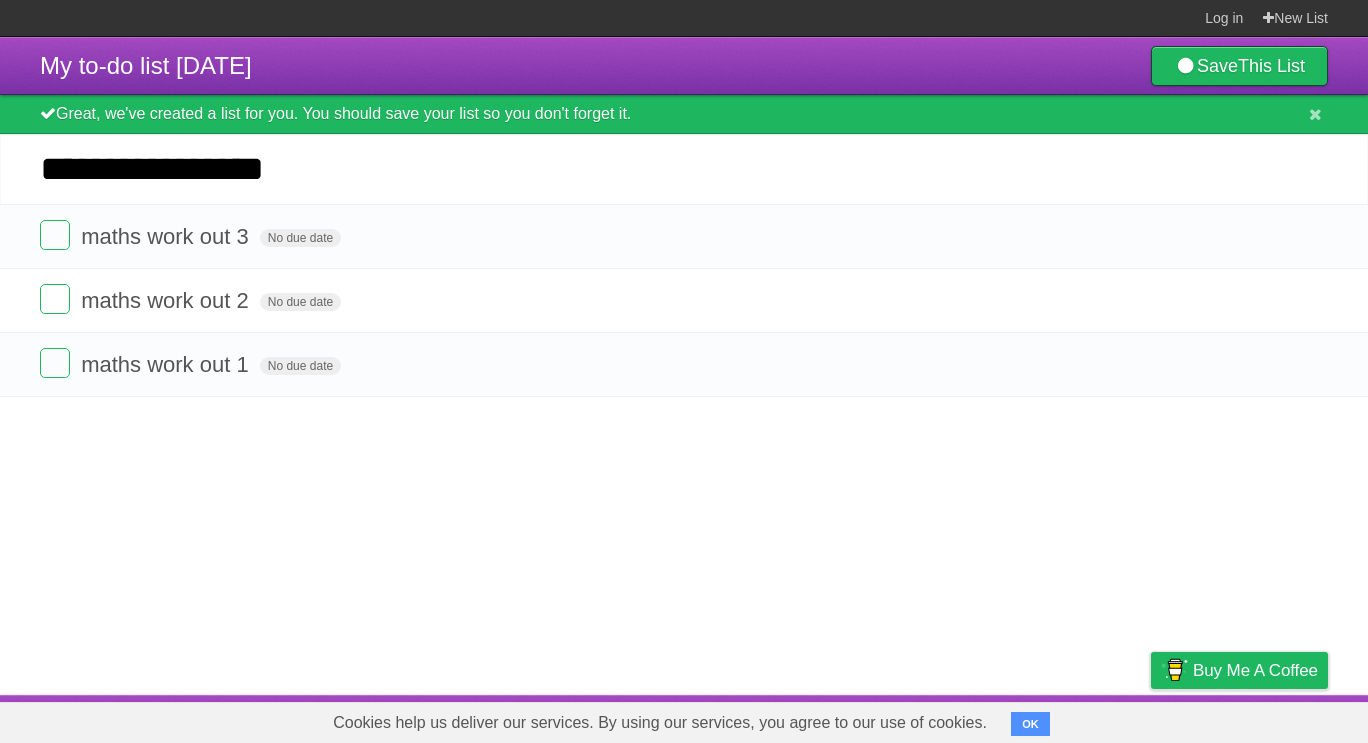 type on "**********" 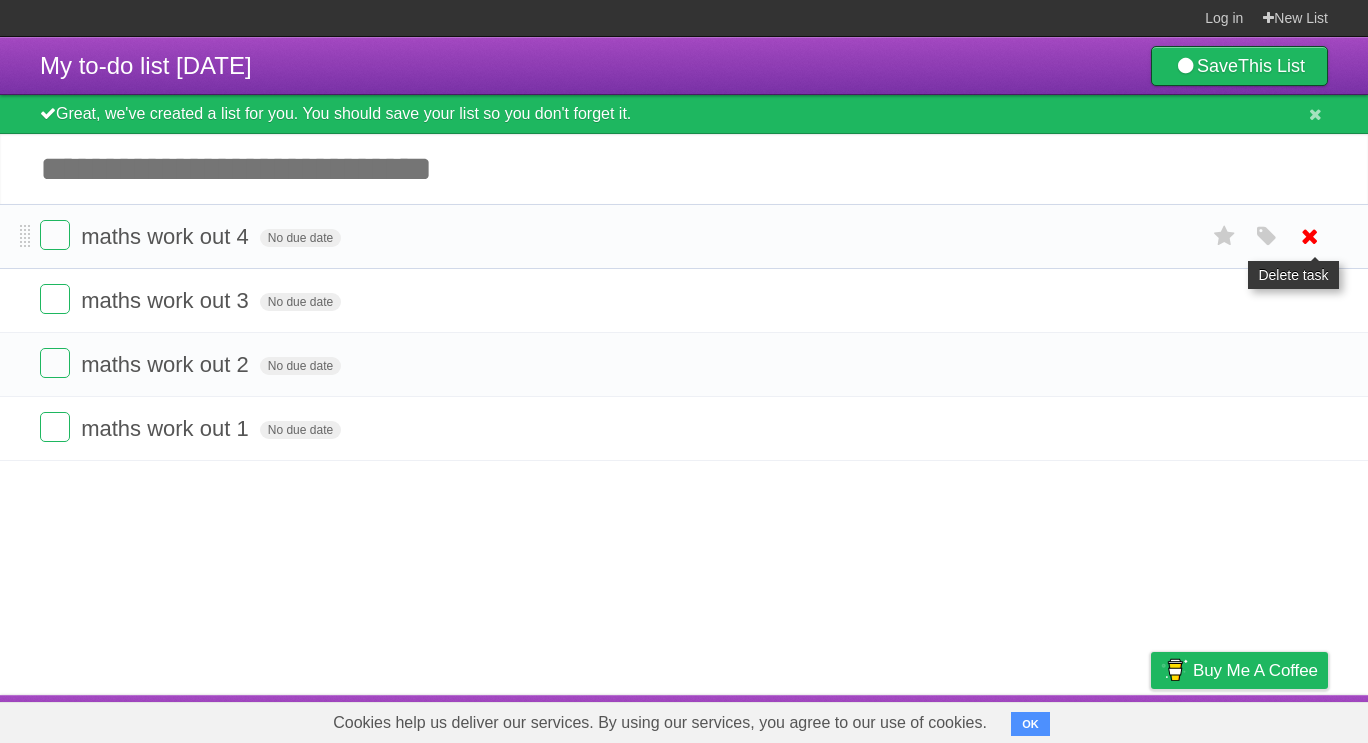 click at bounding box center [1310, 236] 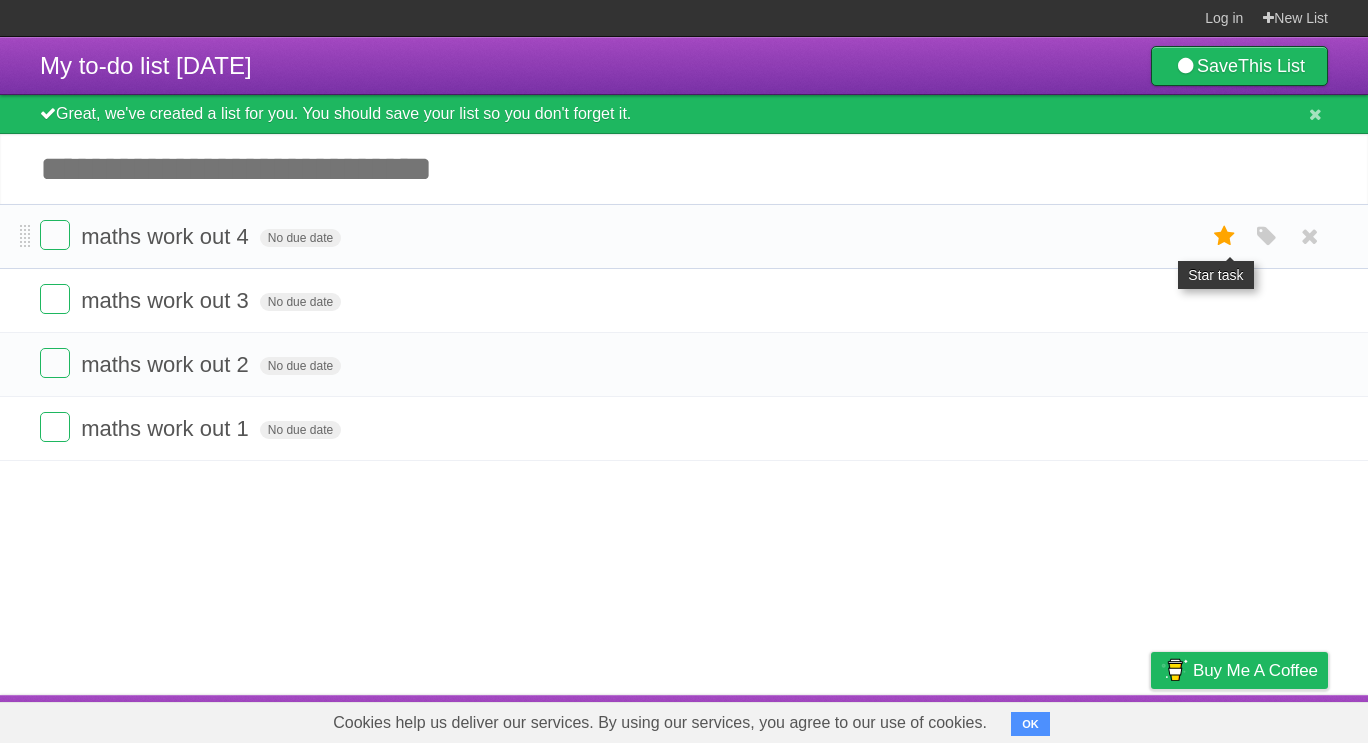 click at bounding box center (1225, 236) 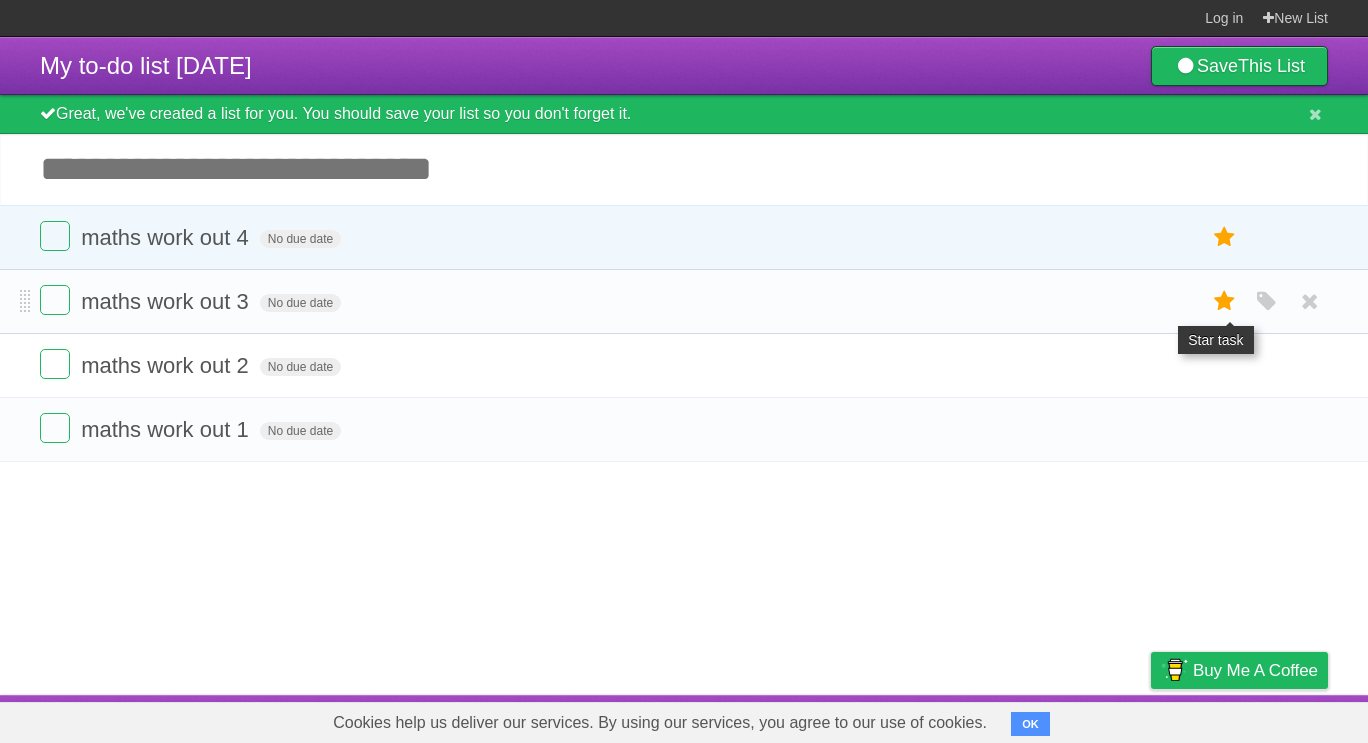 click at bounding box center [1225, 301] 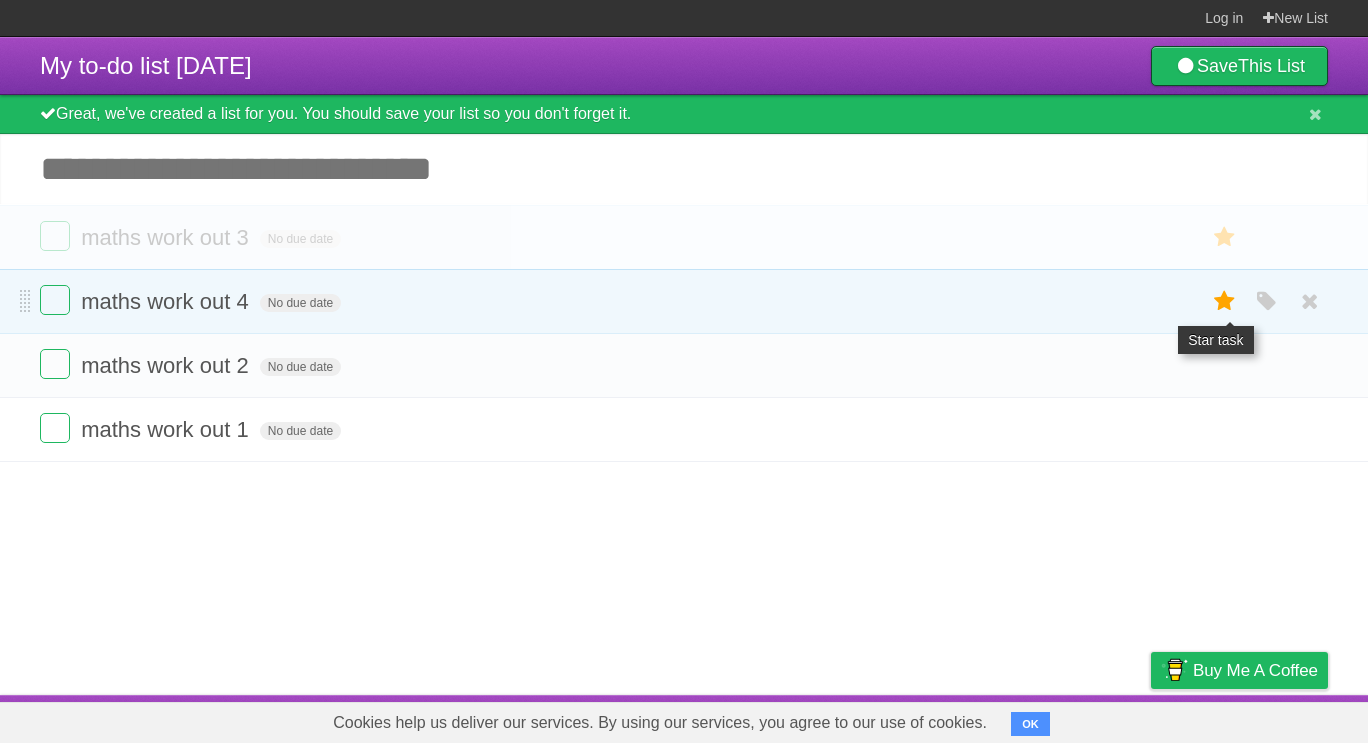 click at bounding box center (1225, 237) 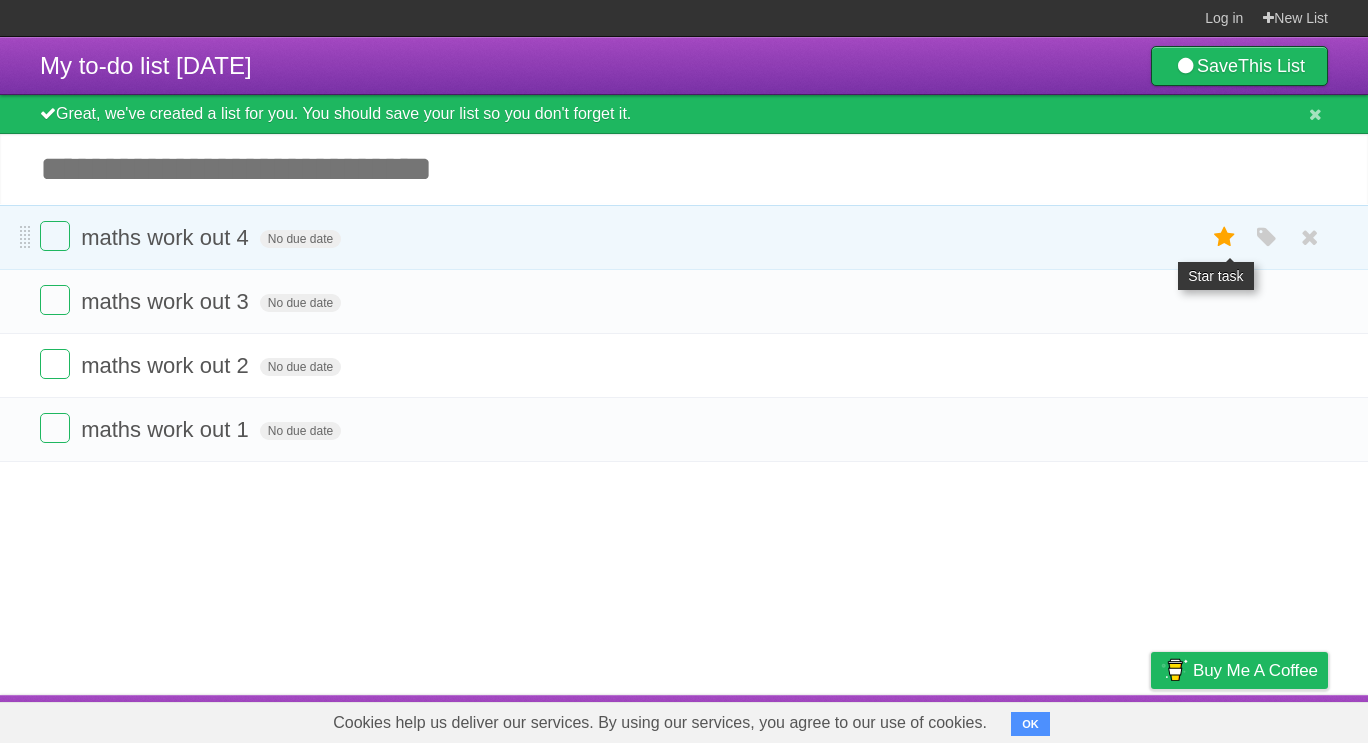 click at bounding box center (1225, 237) 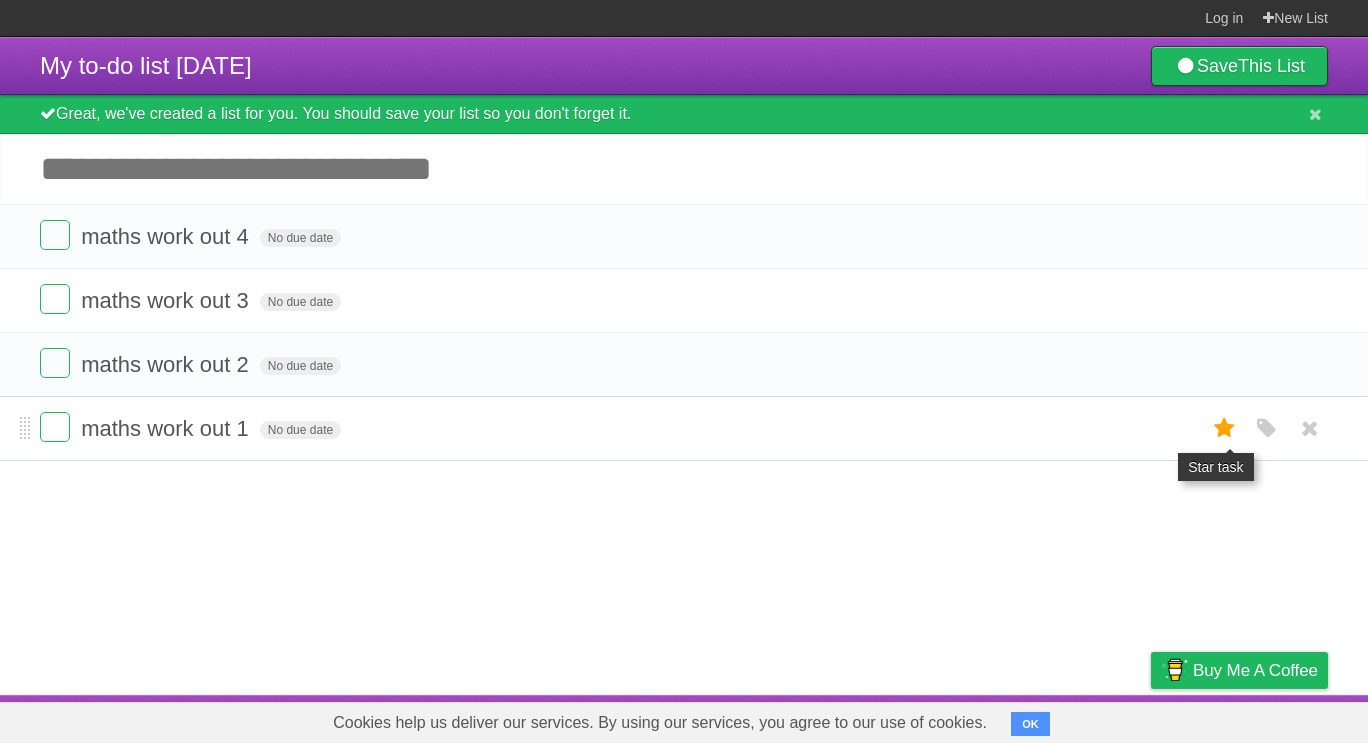 click at bounding box center (1225, 428) 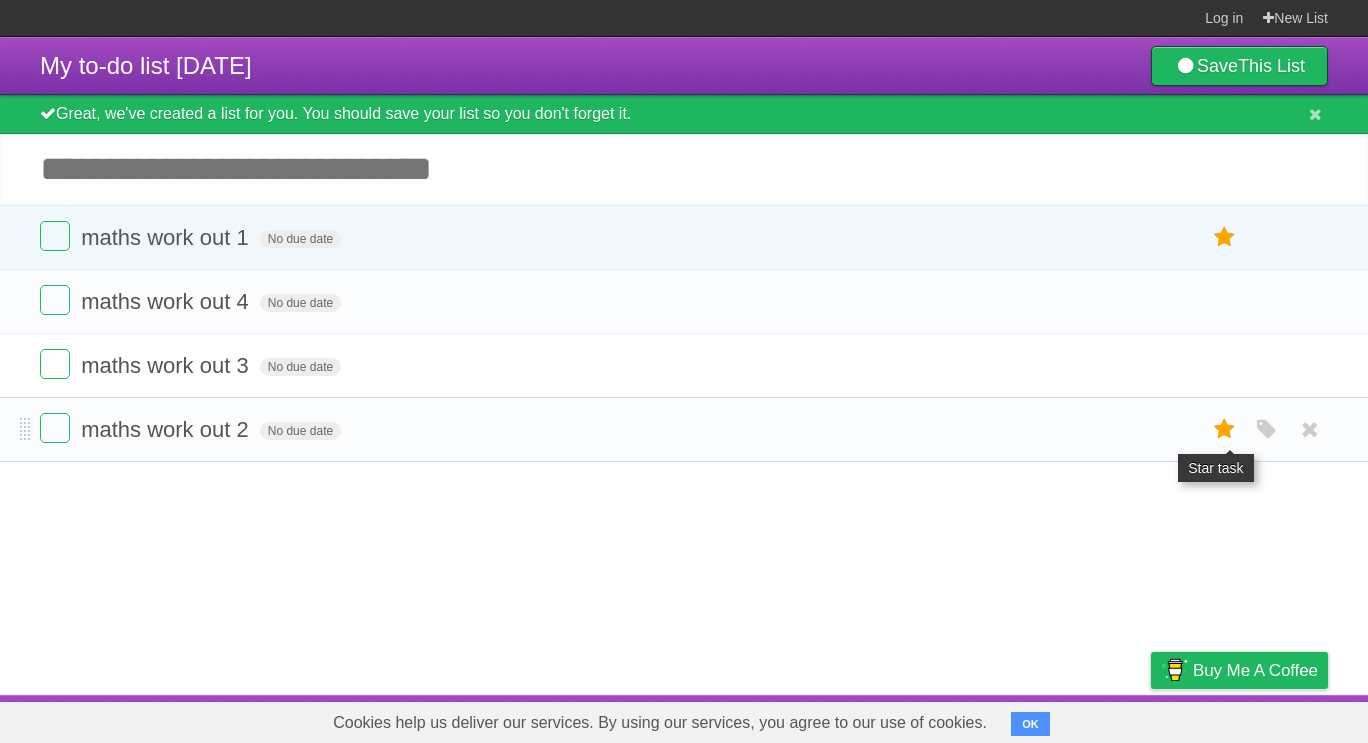 click at bounding box center (1225, 429) 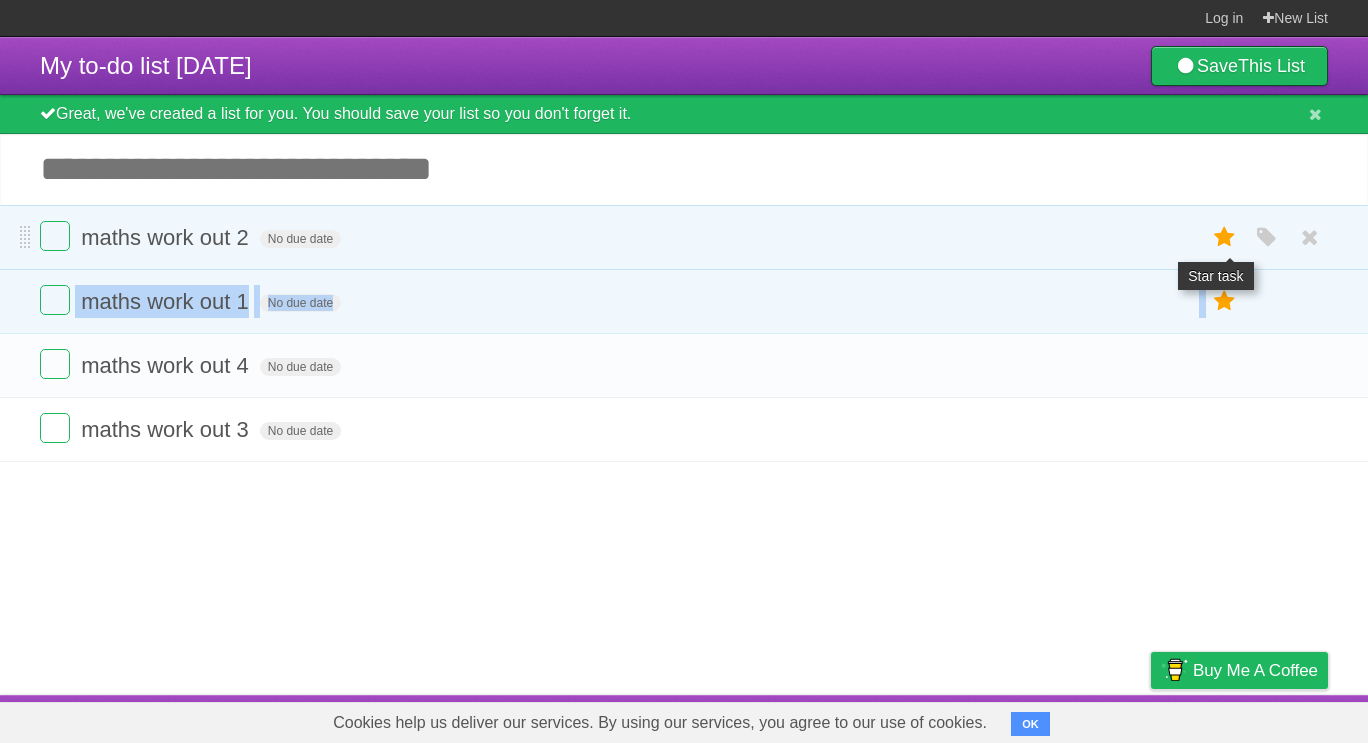 drag, startPoint x: 1230, startPoint y: 301, endPoint x: 1225, endPoint y: 230, distance: 71.17584 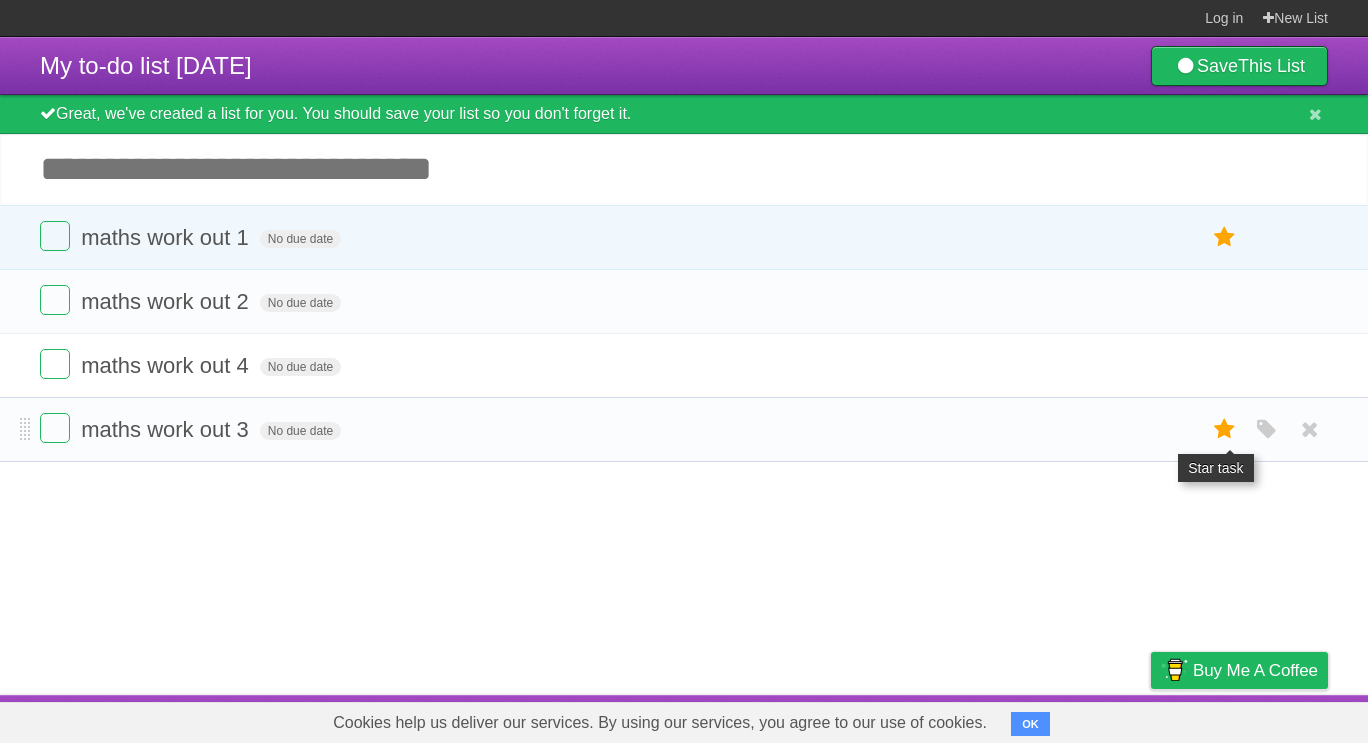drag, startPoint x: 1217, startPoint y: 428, endPoint x: 1227, endPoint y: 417, distance: 14.866069 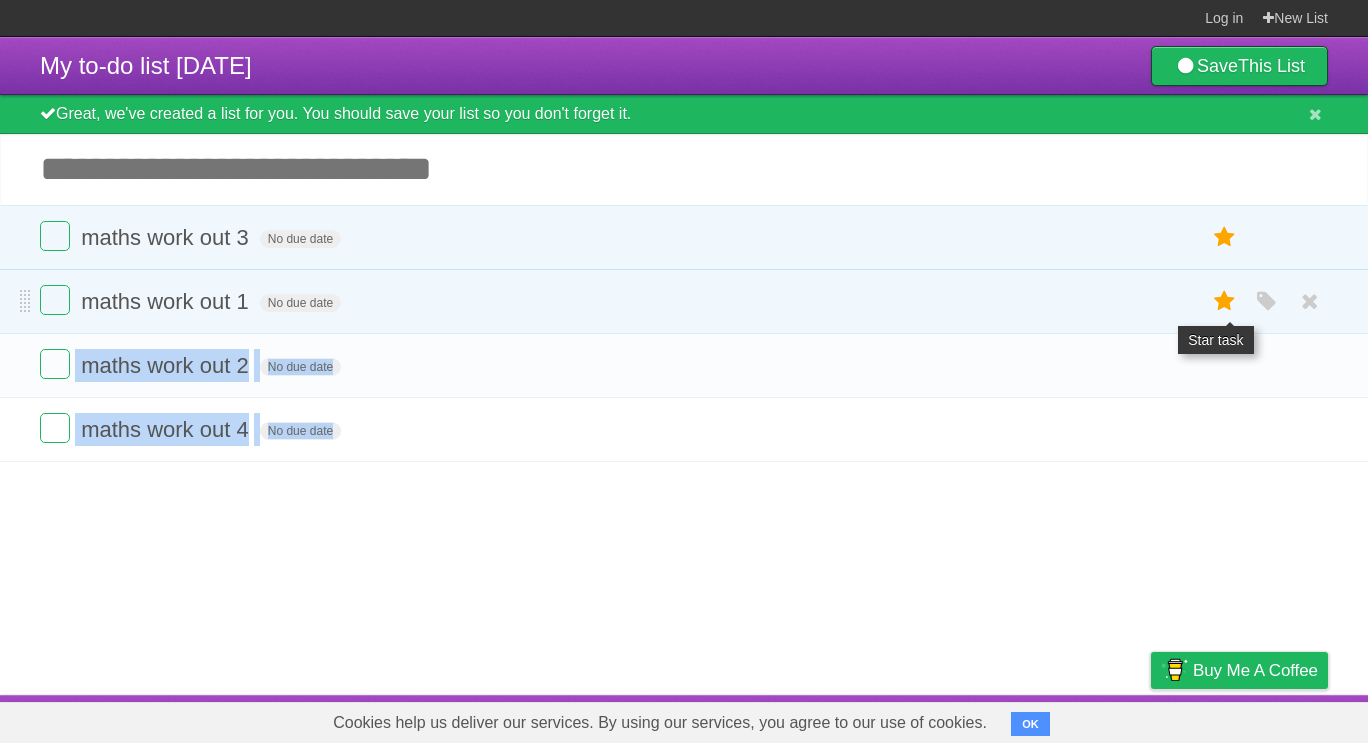 drag, startPoint x: 1227, startPoint y: 417, endPoint x: 1233, endPoint y: 305, distance: 112.1606 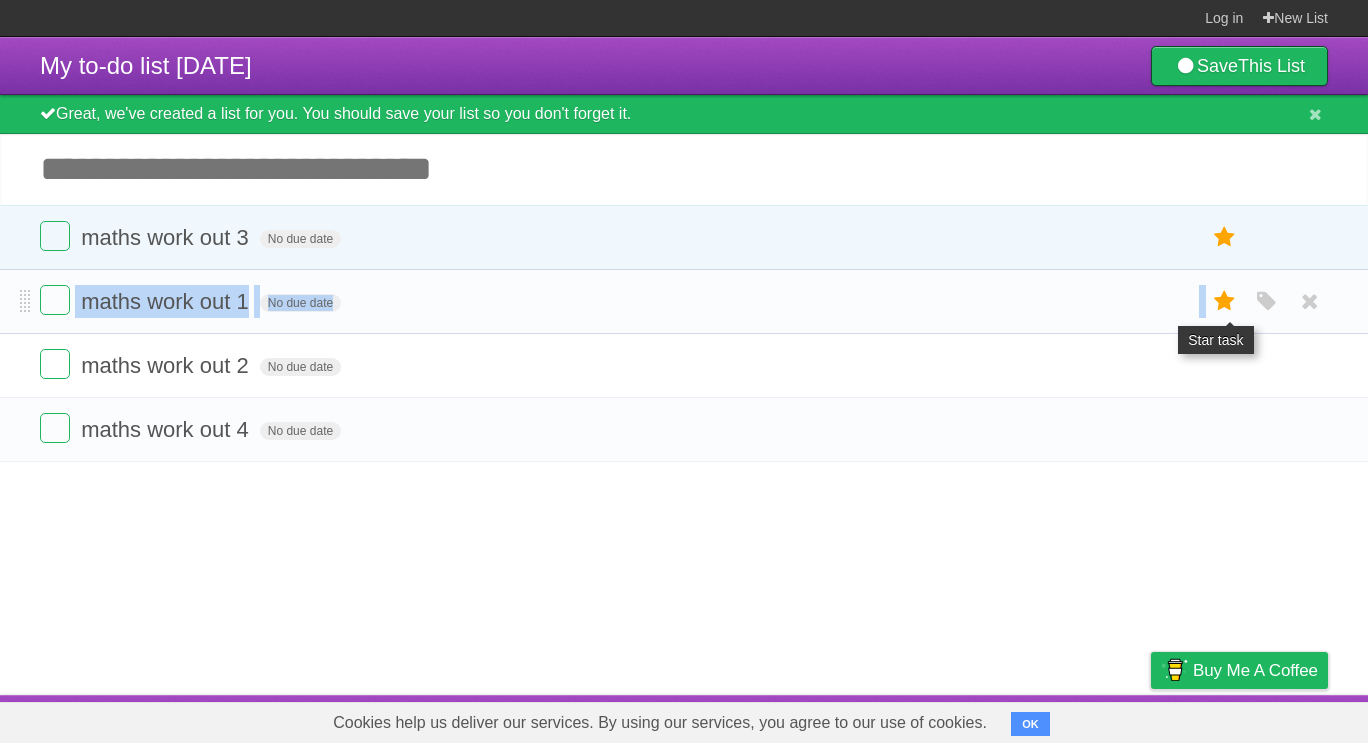 drag, startPoint x: 1224, startPoint y: 228, endPoint x: 1225, endPoint y: 313, distance: 85.00588 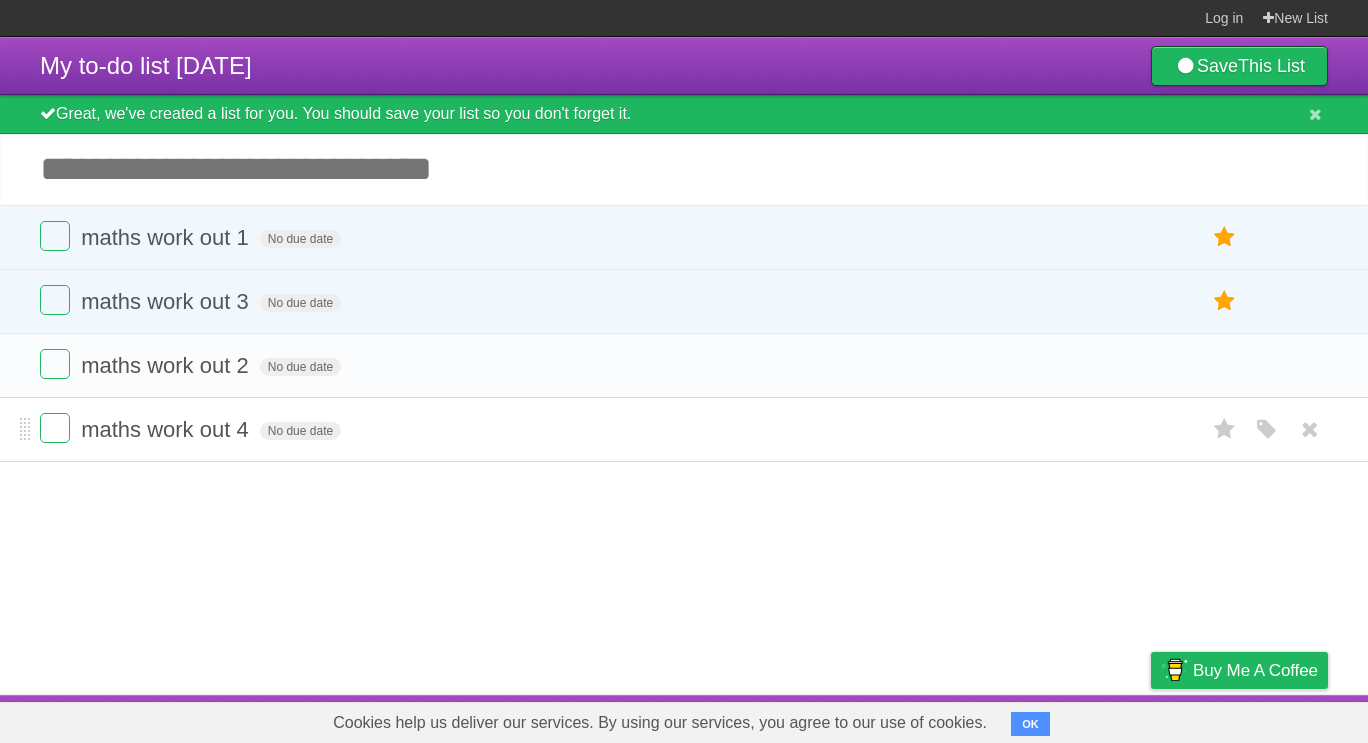 click at bounding box center [1221, 429] 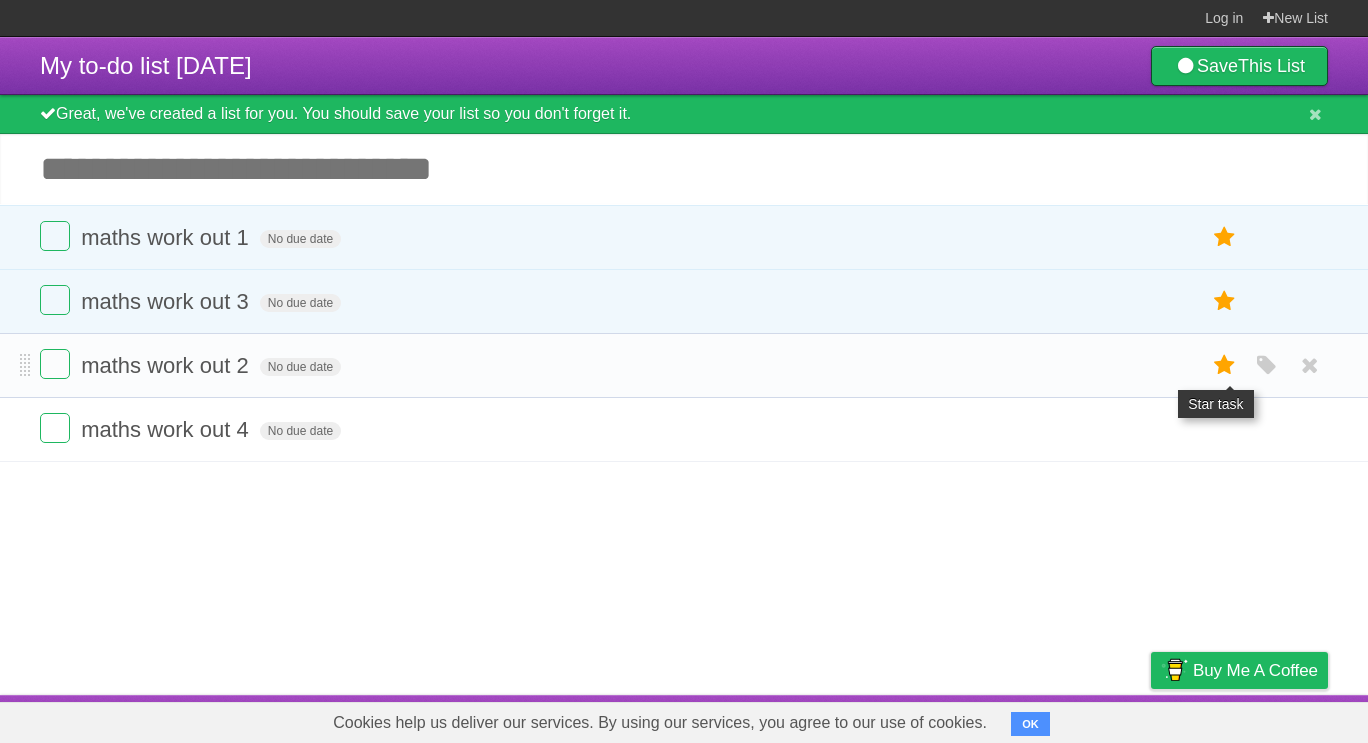 click at bounding box center [1225, 365] 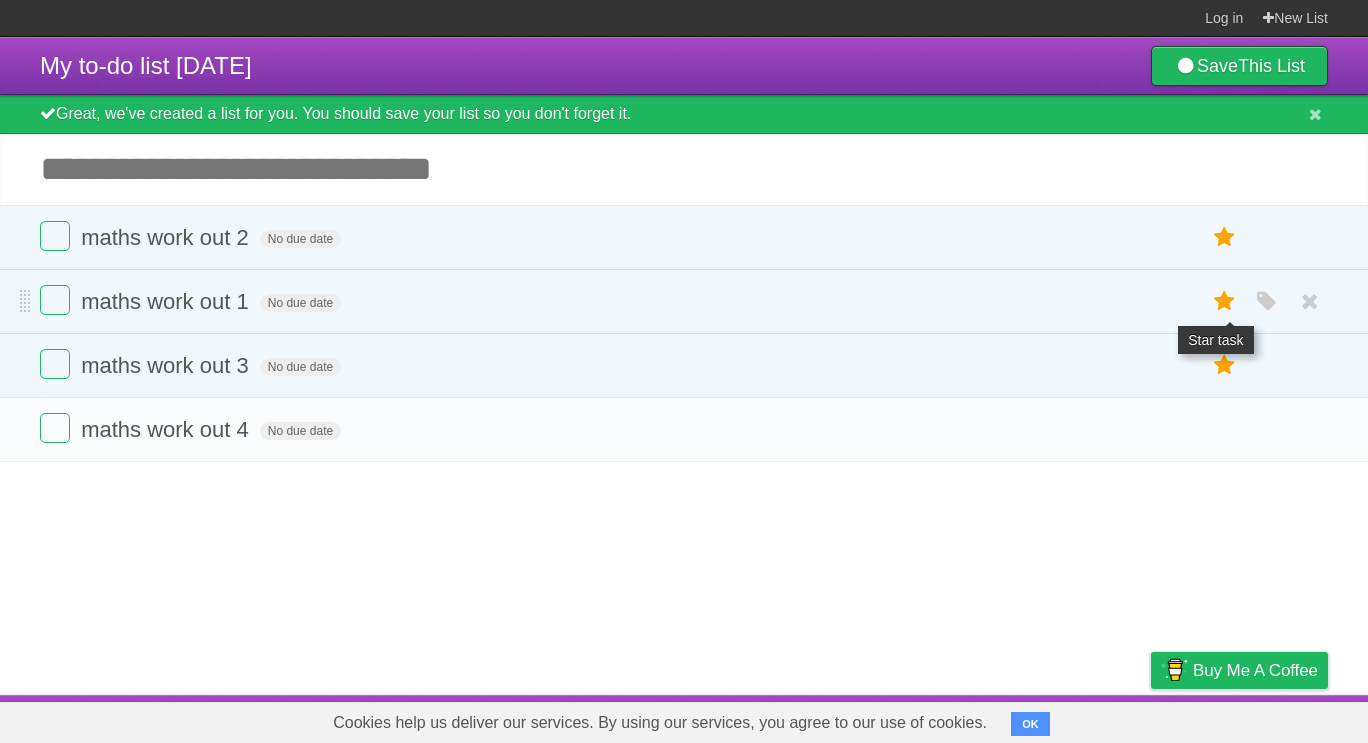 click at bounding box center (1225, 301) 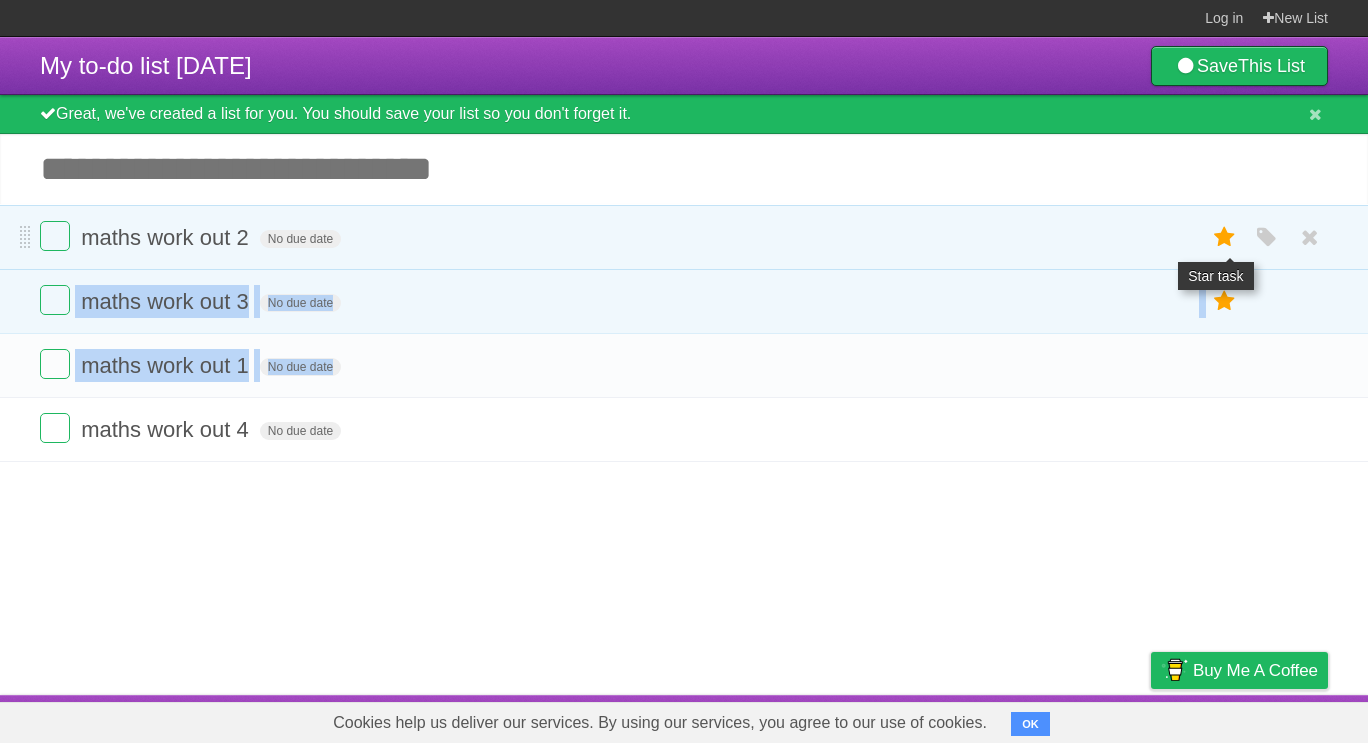 drag, startPoint x: 1221, startPoint y: 369, endPoint x: 1207, endPoint y: 230, distance: 139.70326 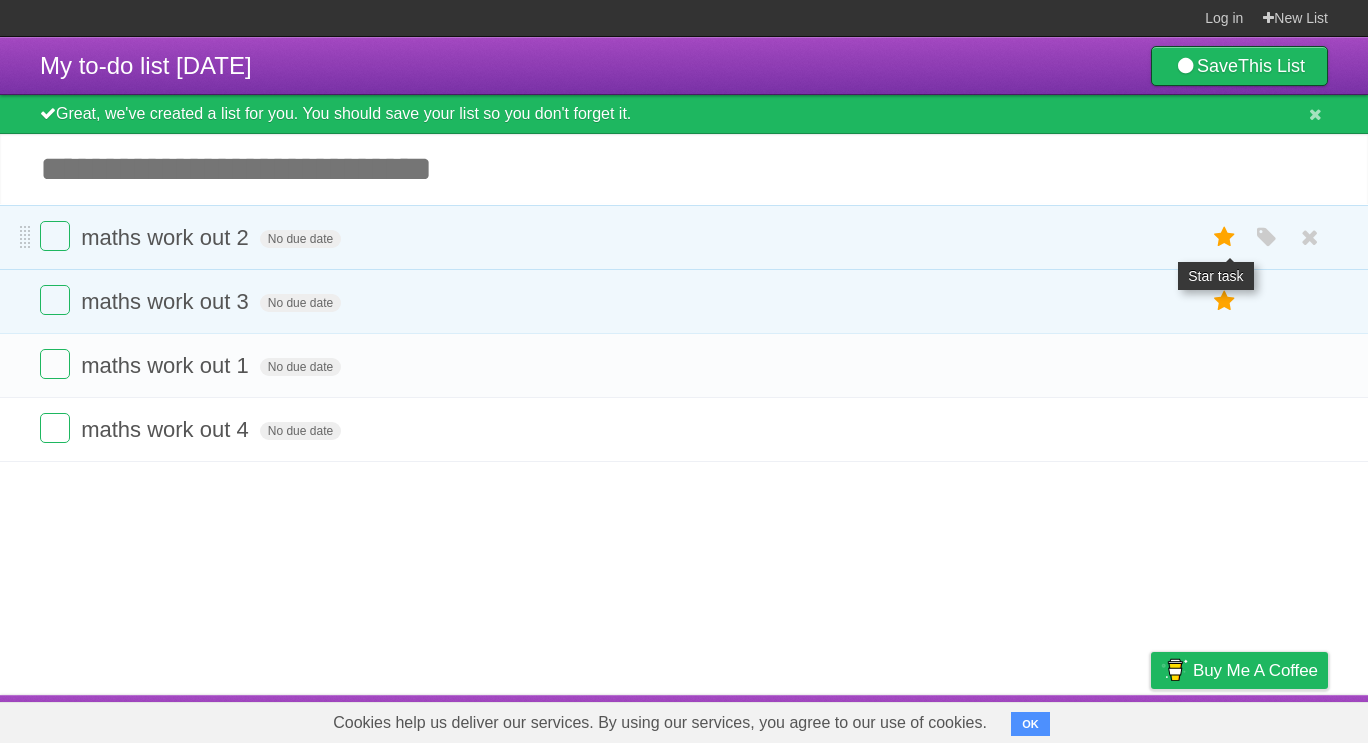click at bounding box center (1225, 237) 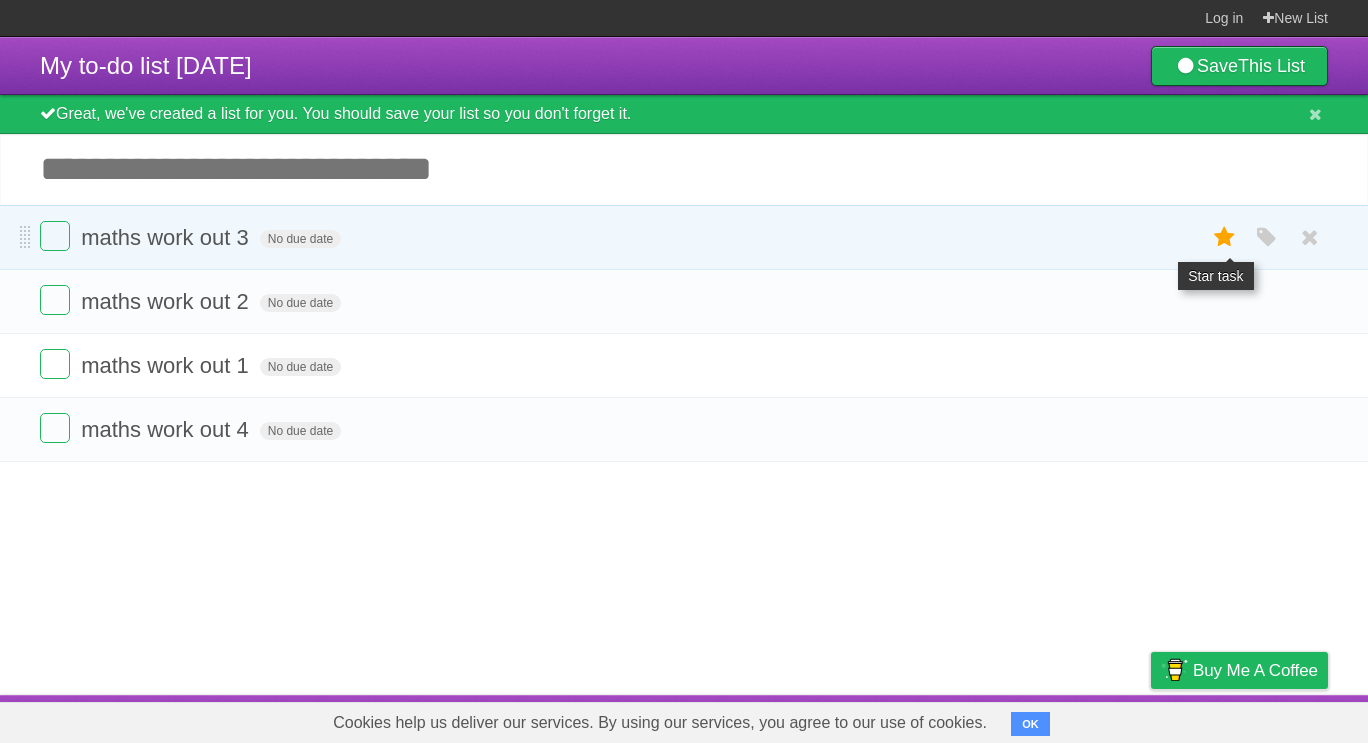 click at bounding box center (1225, 237) 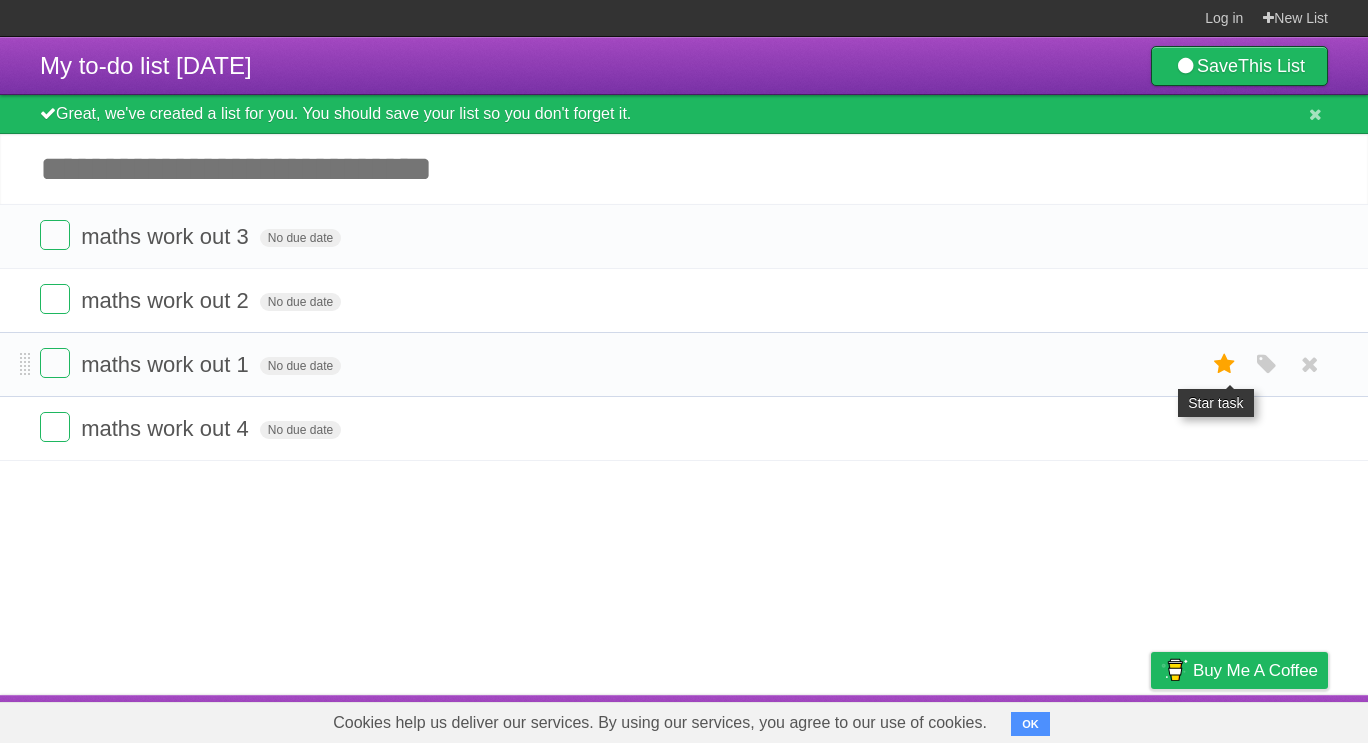 click at bounding box center [1225, 364] 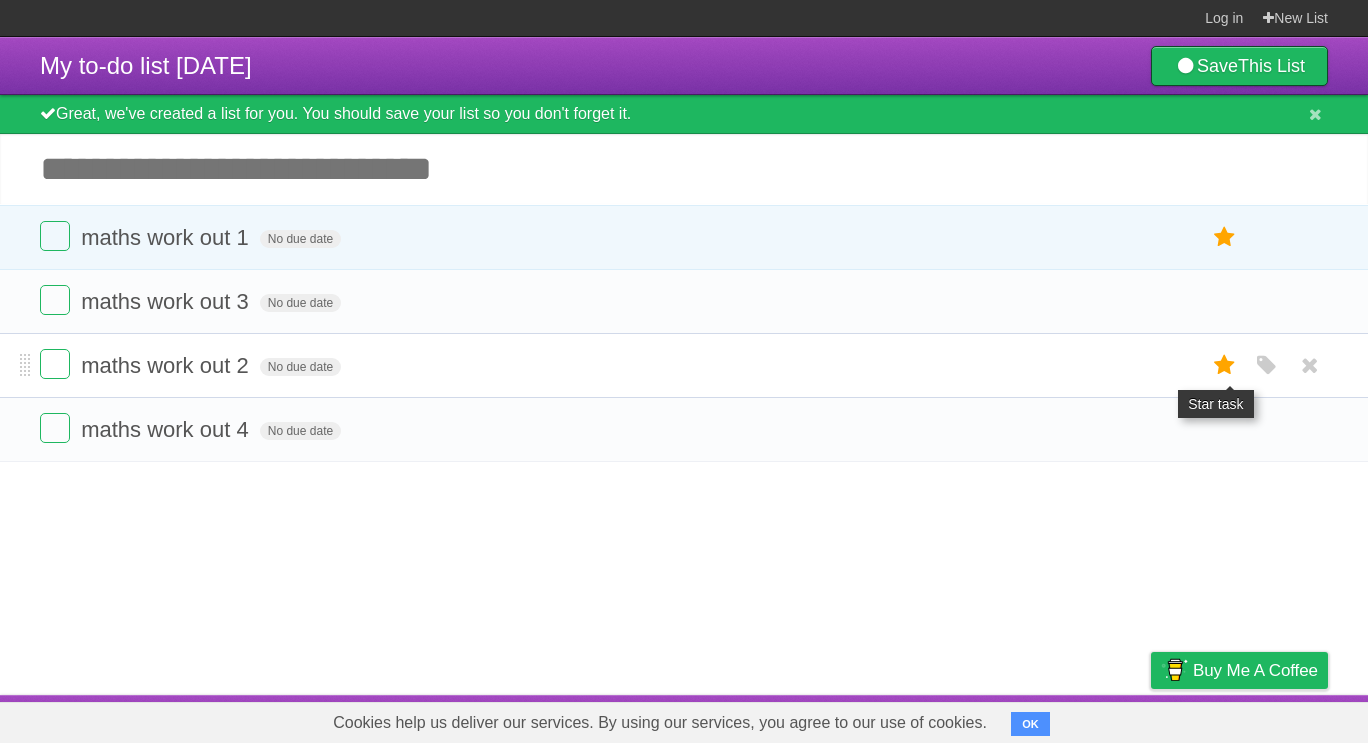 click at bounding box center [1225, 365] 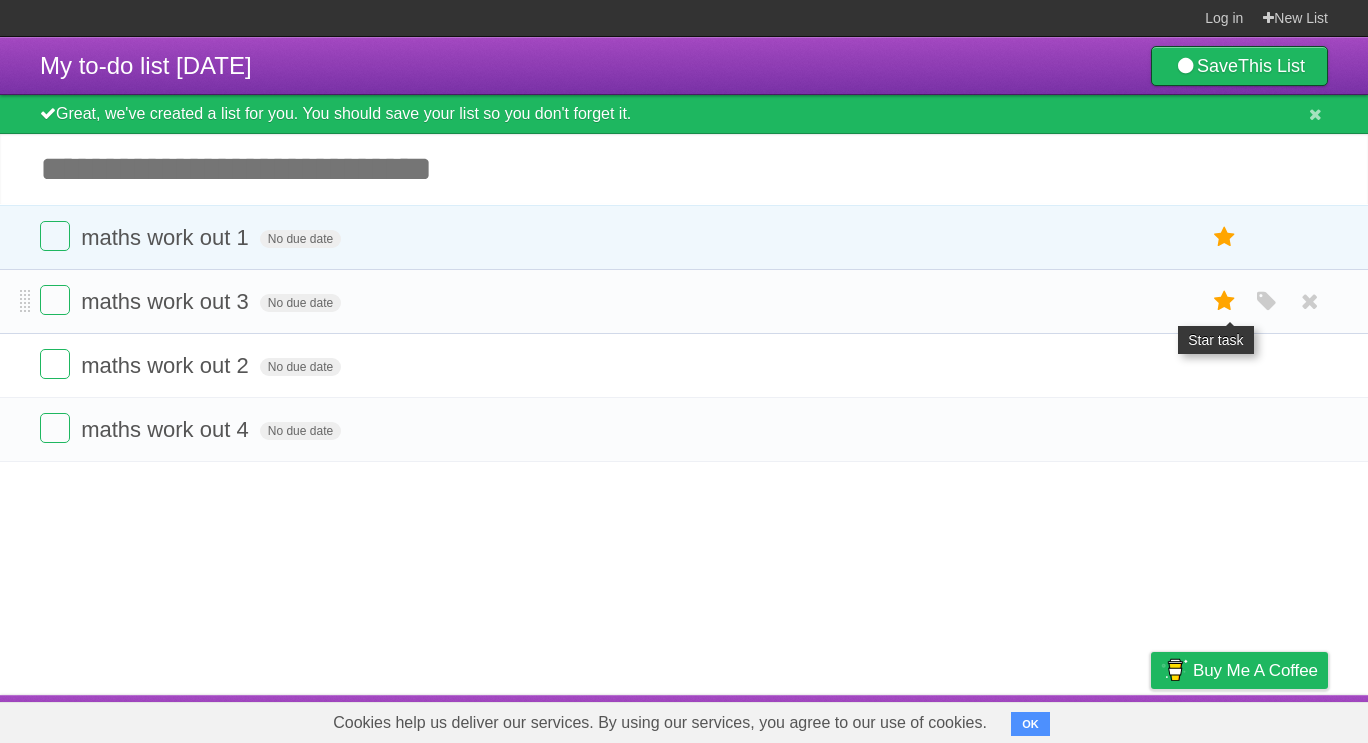 click at bounding box center (1225, 301) 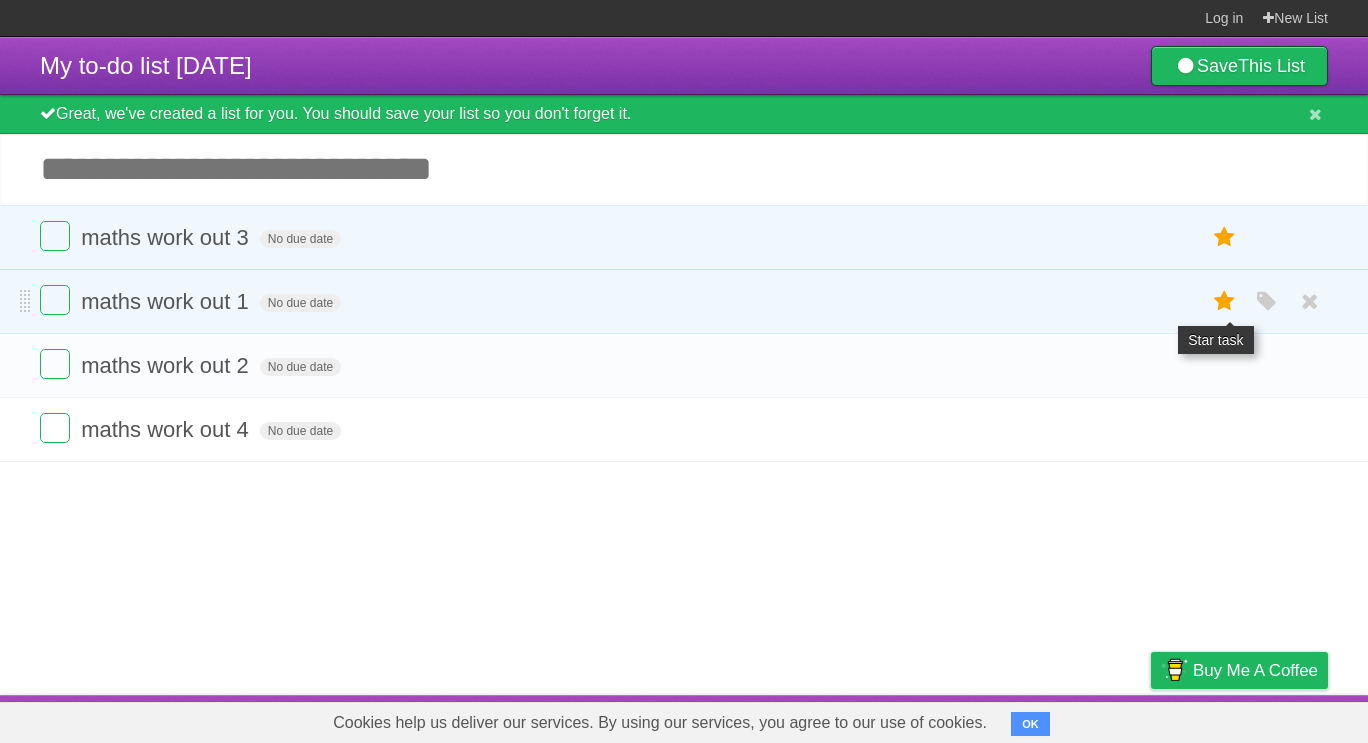 click at bounding box center [1225, 301] 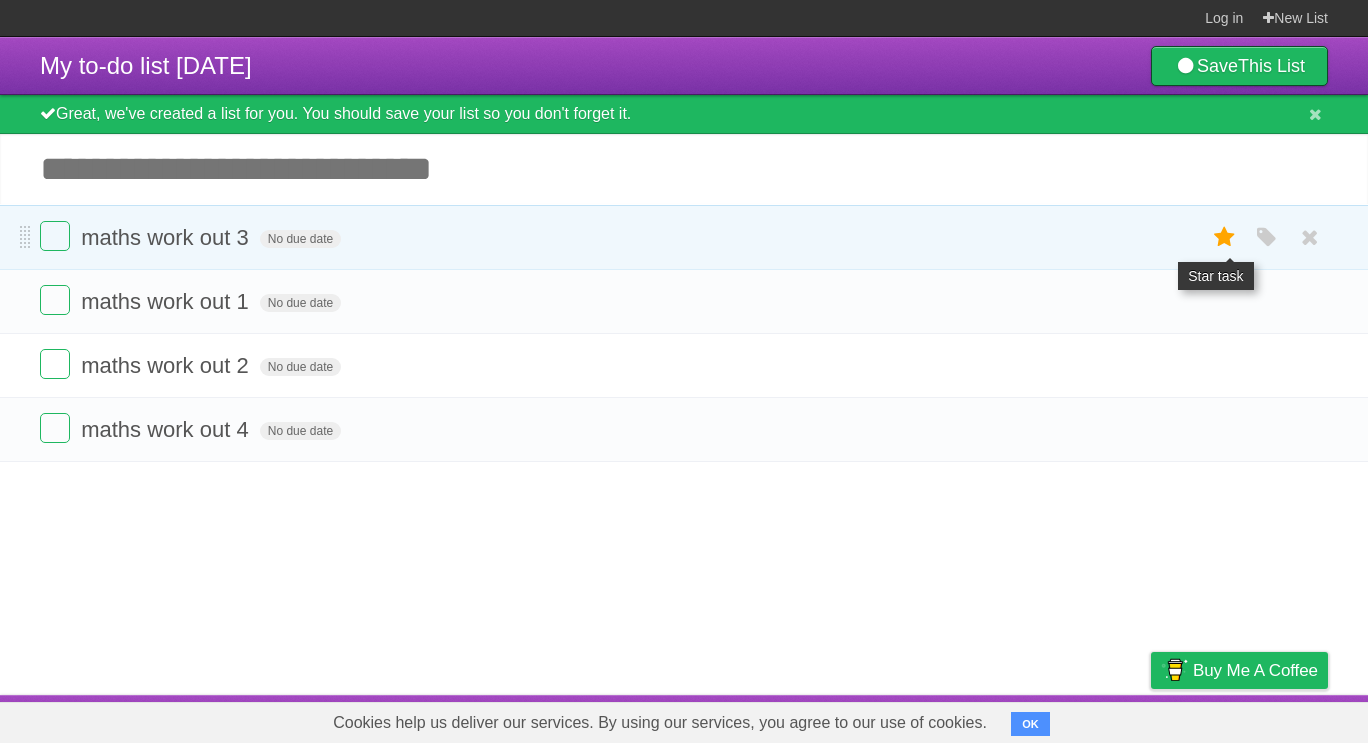 click at bounding box center (1225, 237) 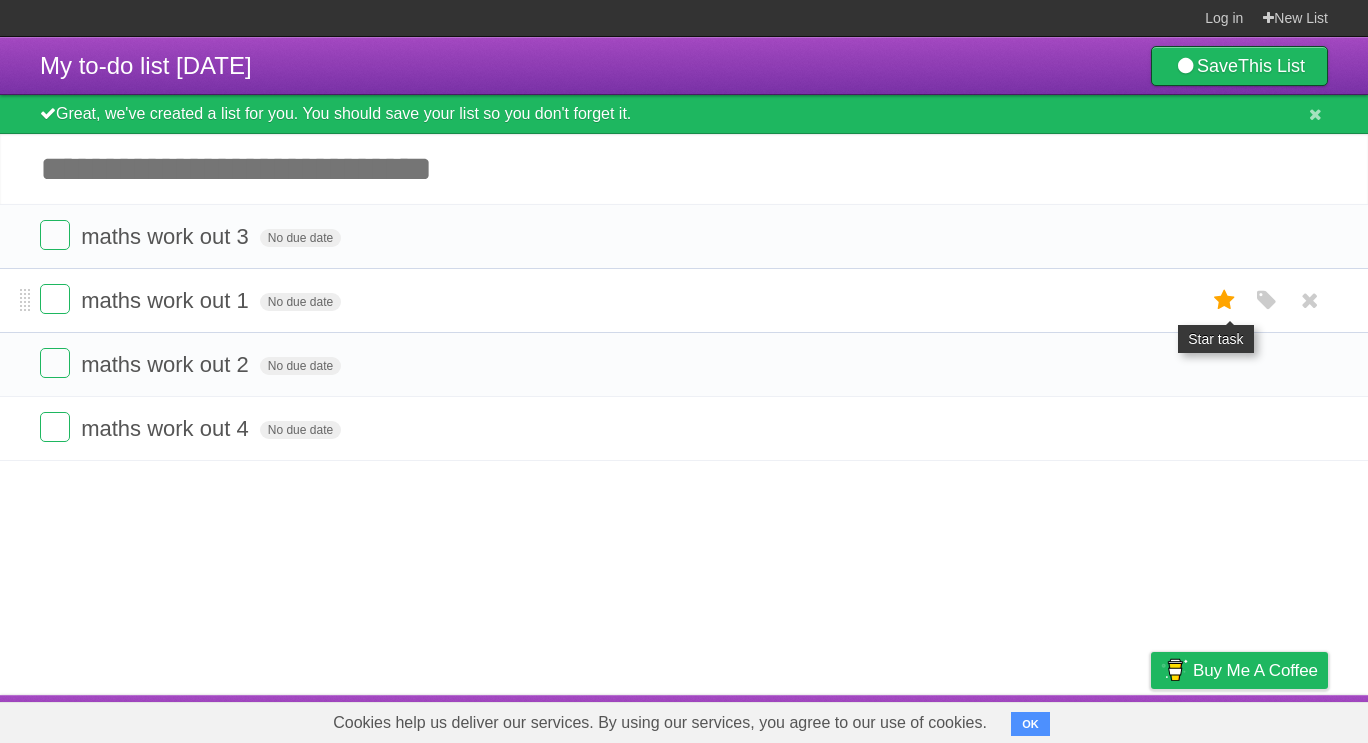 click at bounding box center (1225, 300) 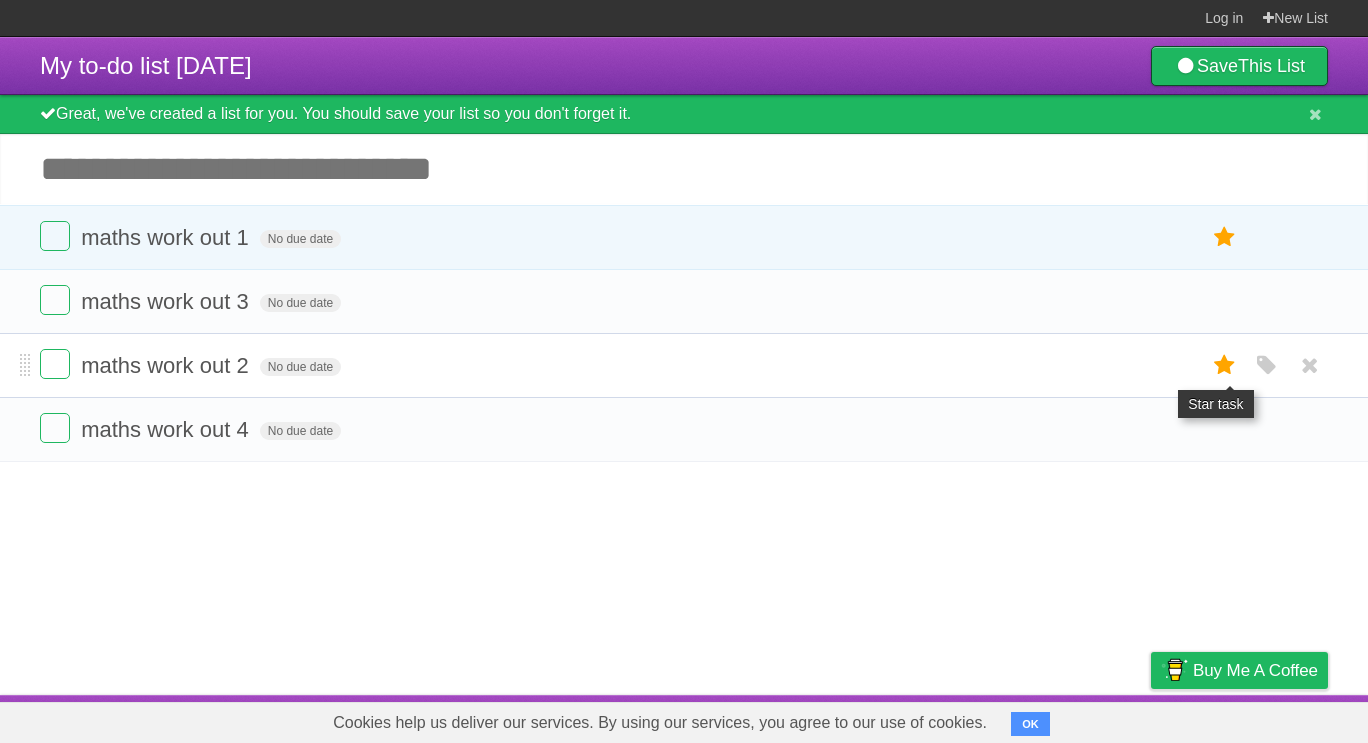 click at bounding box center [1225, 365] 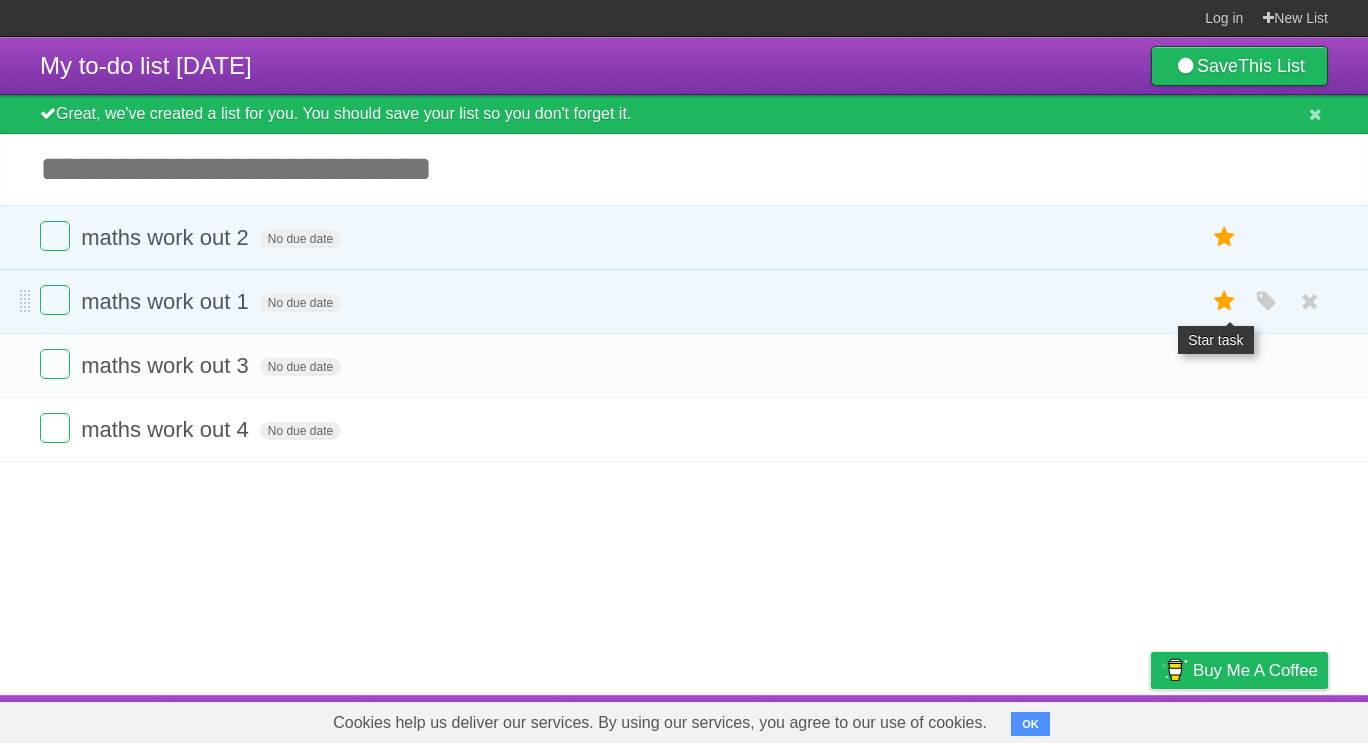 click at bounding box center (1225, 301) 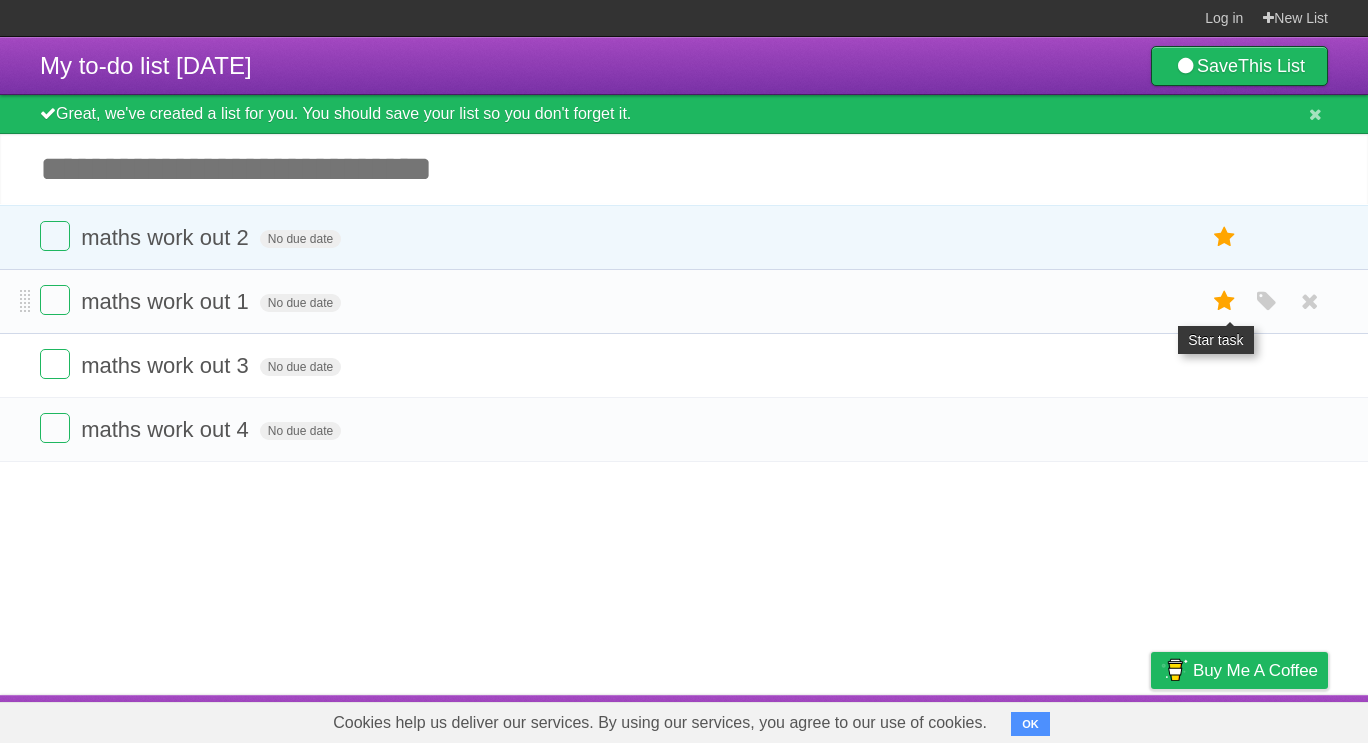 click at bounding box center [1225, 301] 